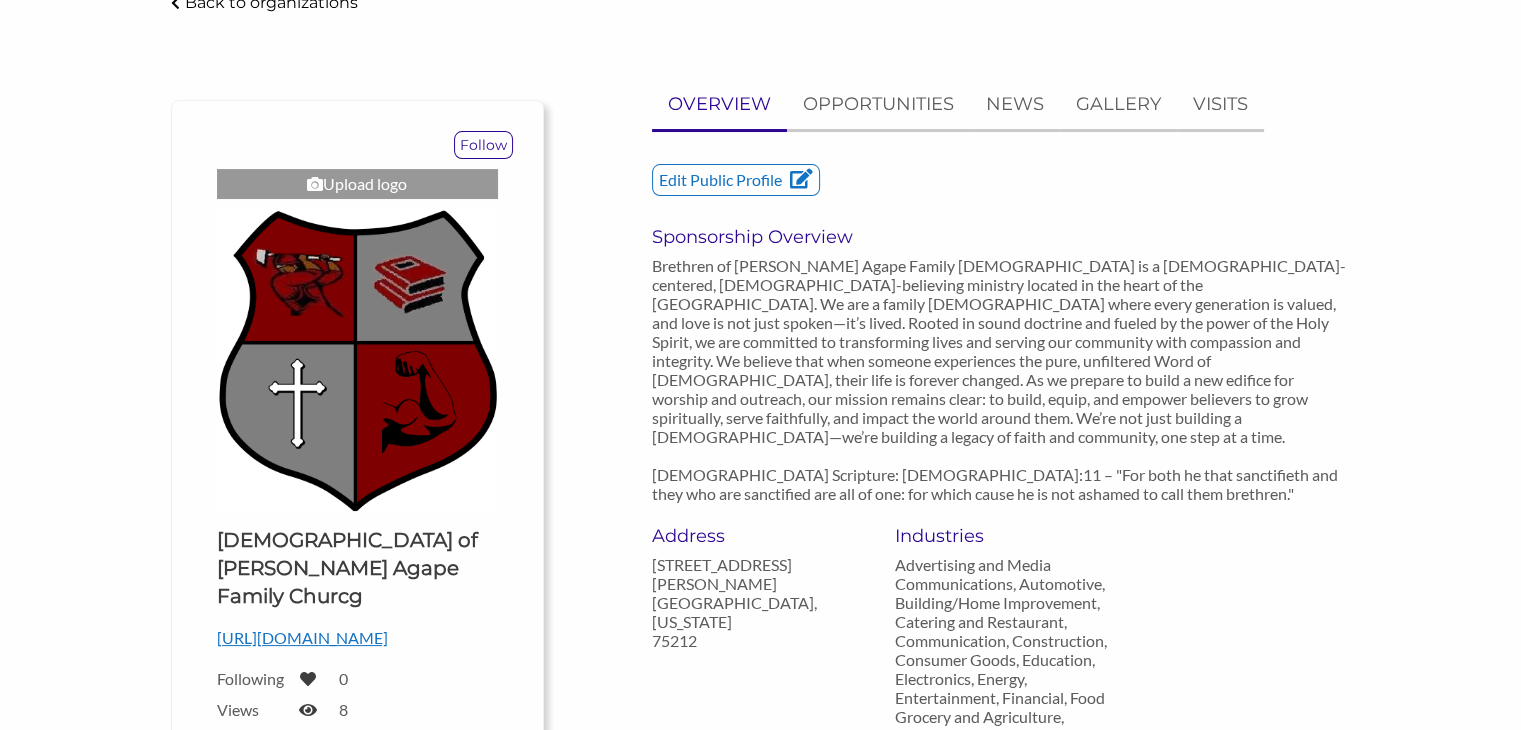 scroll, scrollTop: 136, scrollLeft: 0, axis: vertical 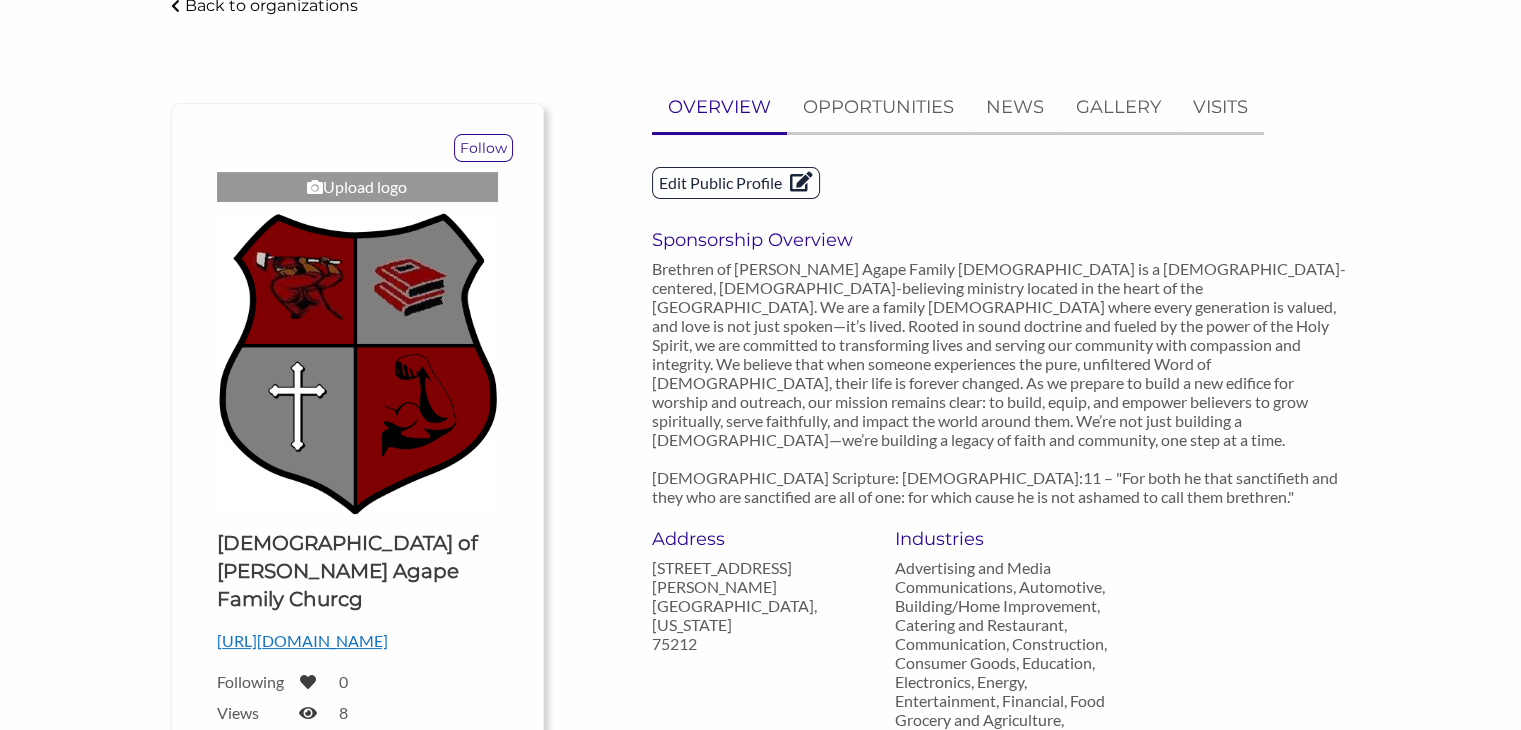 click on "Edit Public Profile" at bounding box center (736, 183) 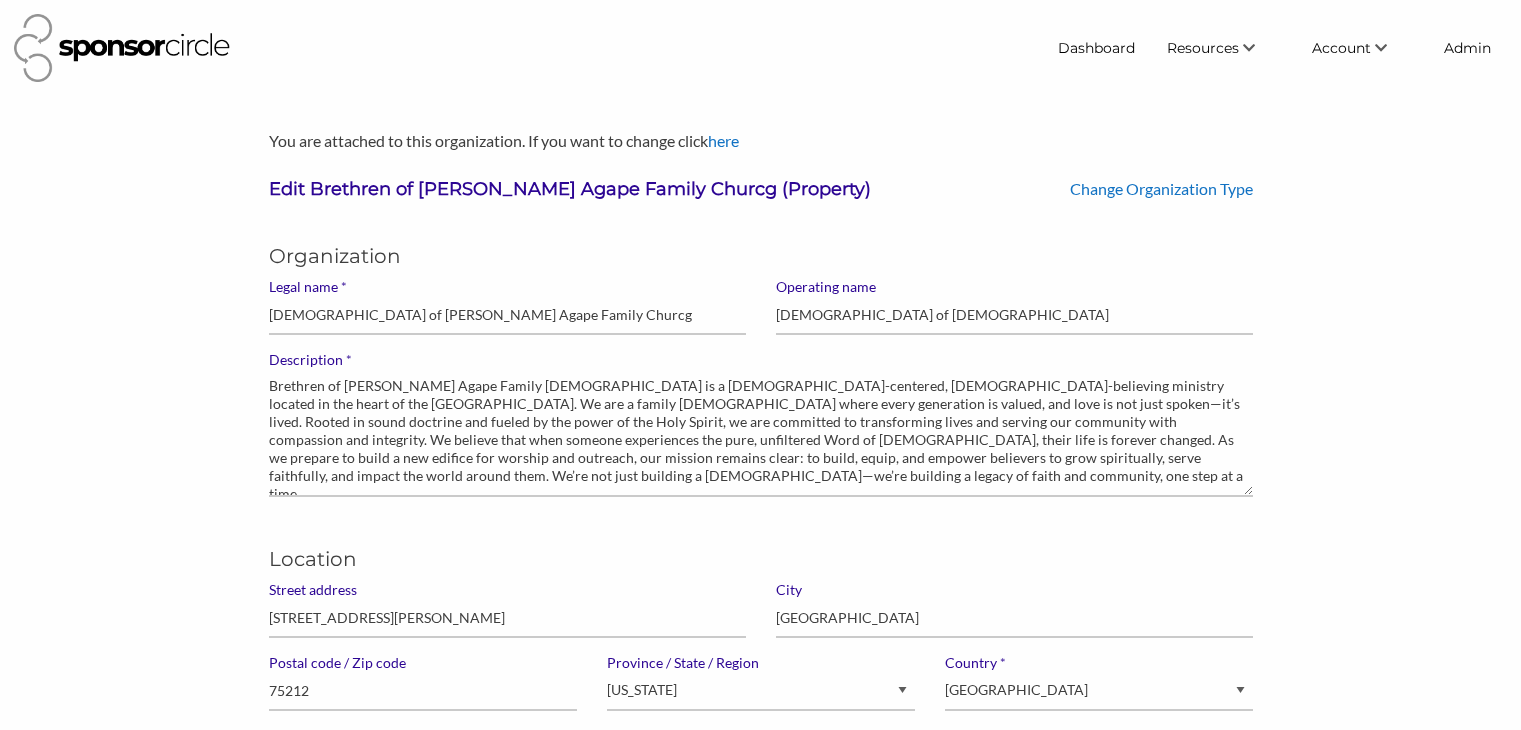 scroll, scrollTop: 0, scrollLeft: 0, axis: both 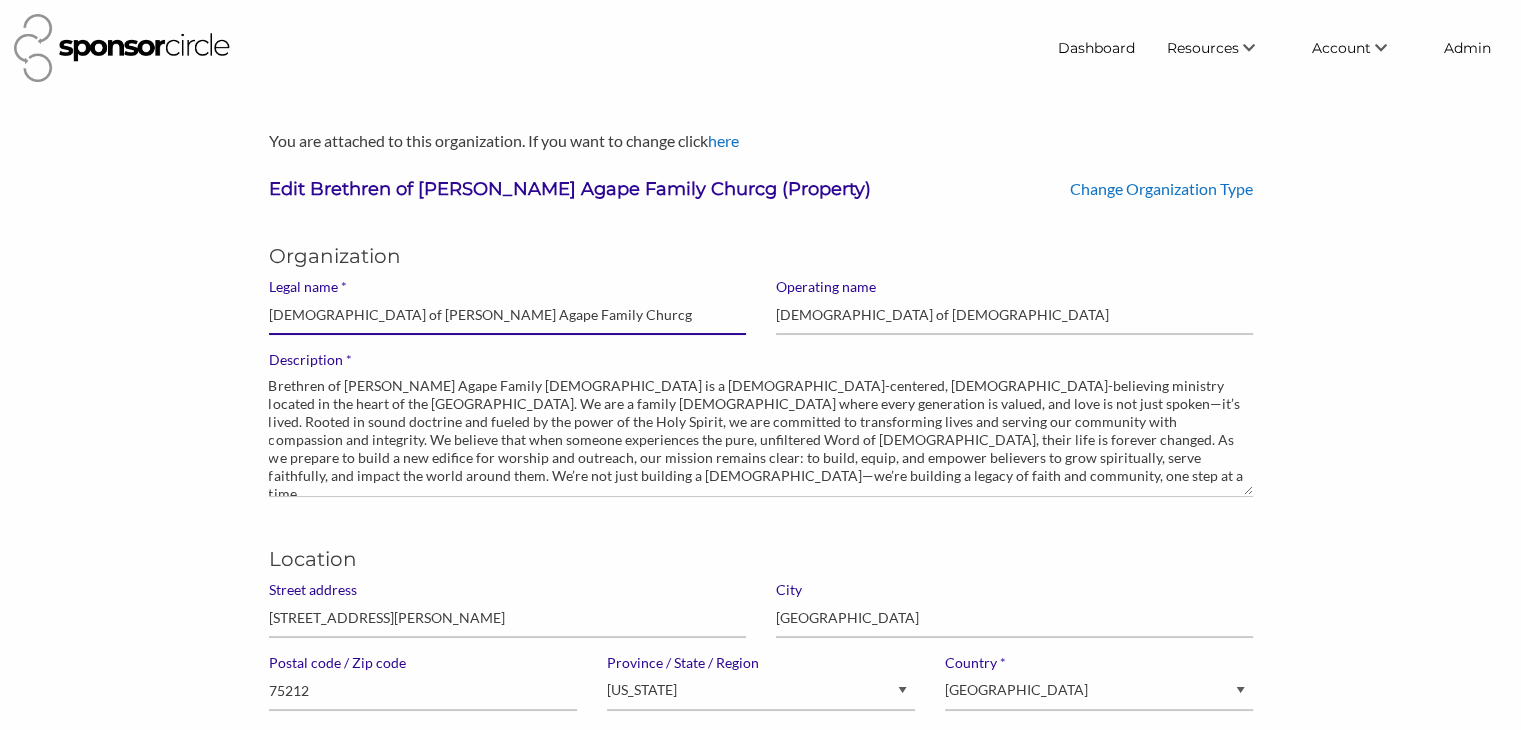 click on "Brethren of Christ Agape Family Churcg" at bounding box center (507, 315) 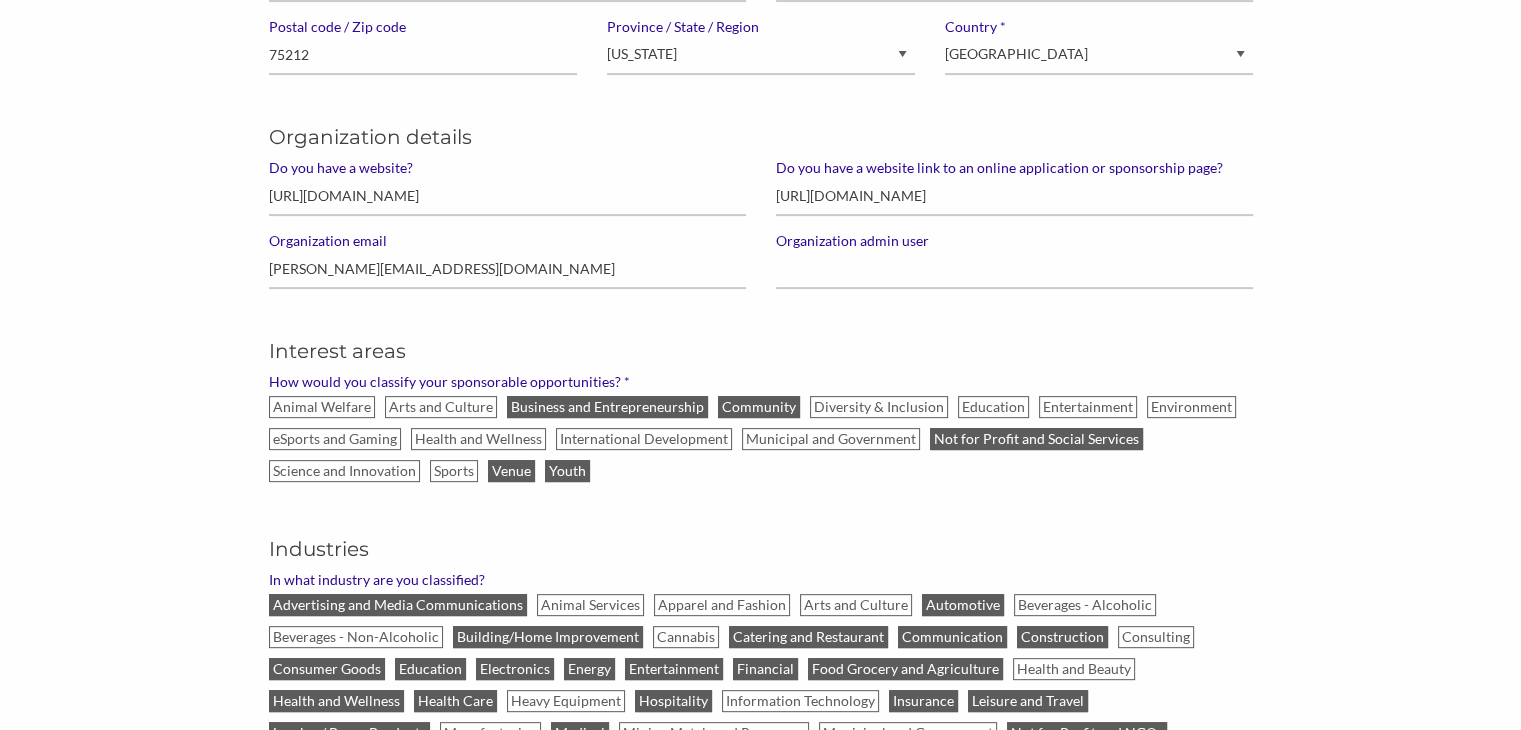 scroll, scrollTop: 636, scrollLeft: 0, axis: vertical 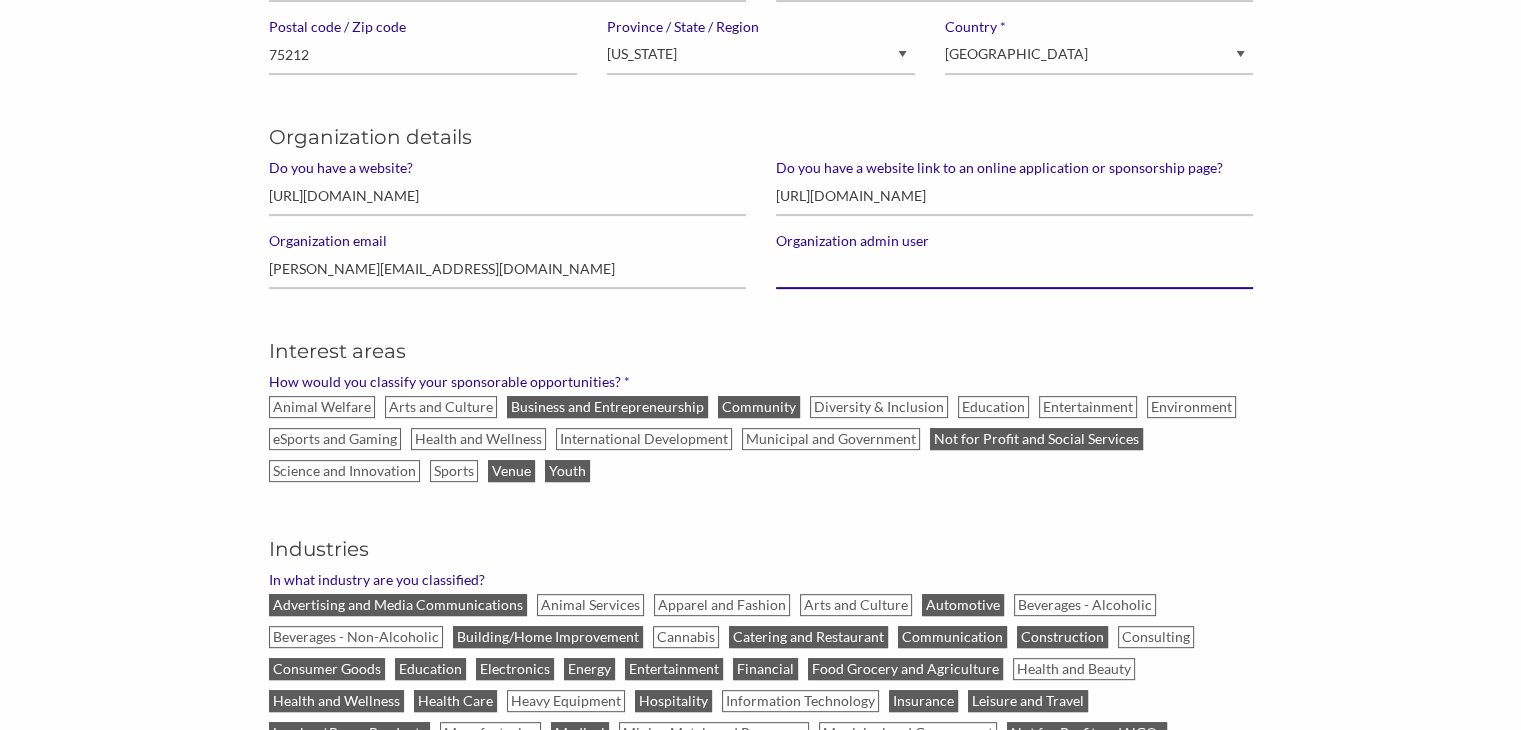 click at bounding box center (1014, 269) 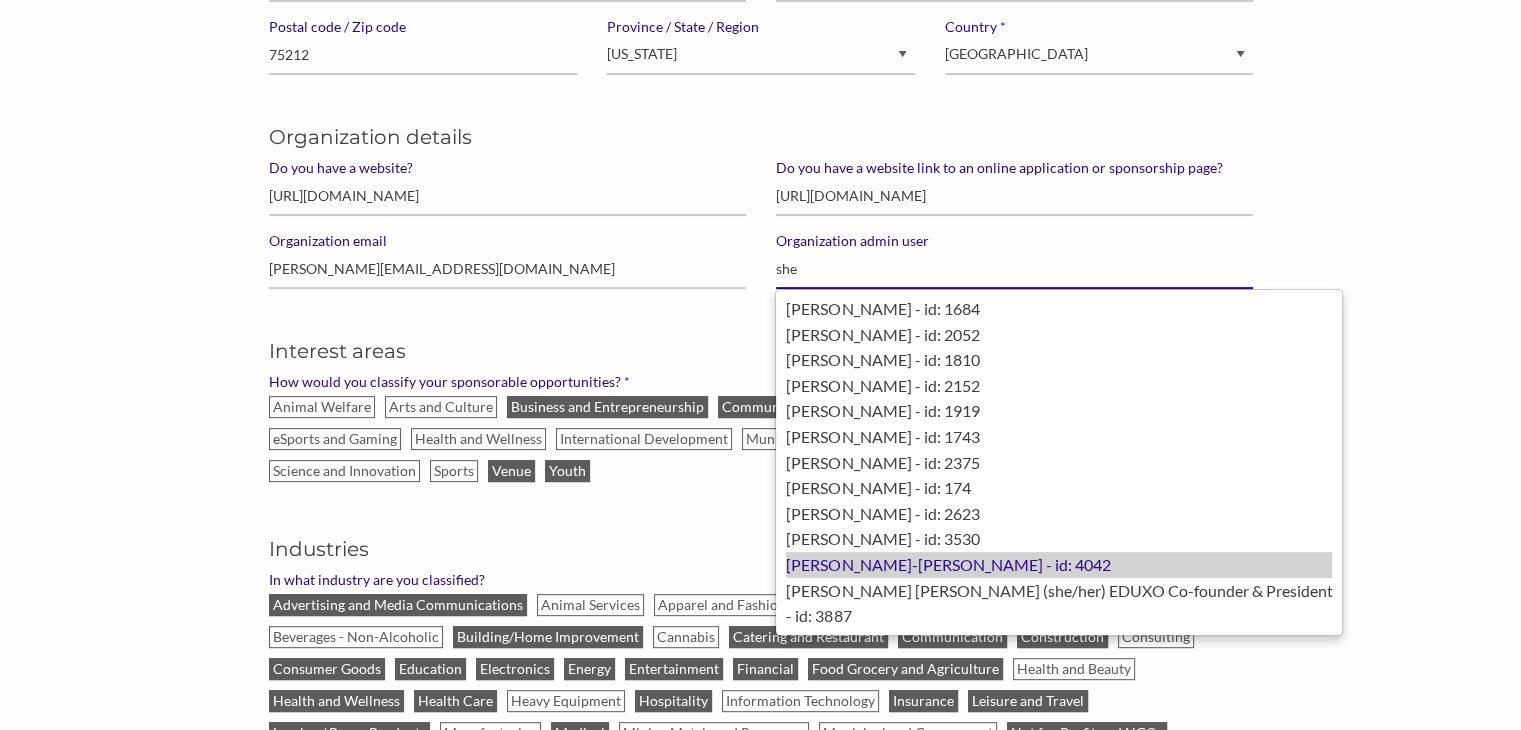 click on "Sherry Gray-James - id: 4042" at bounding box center (1059, 565) 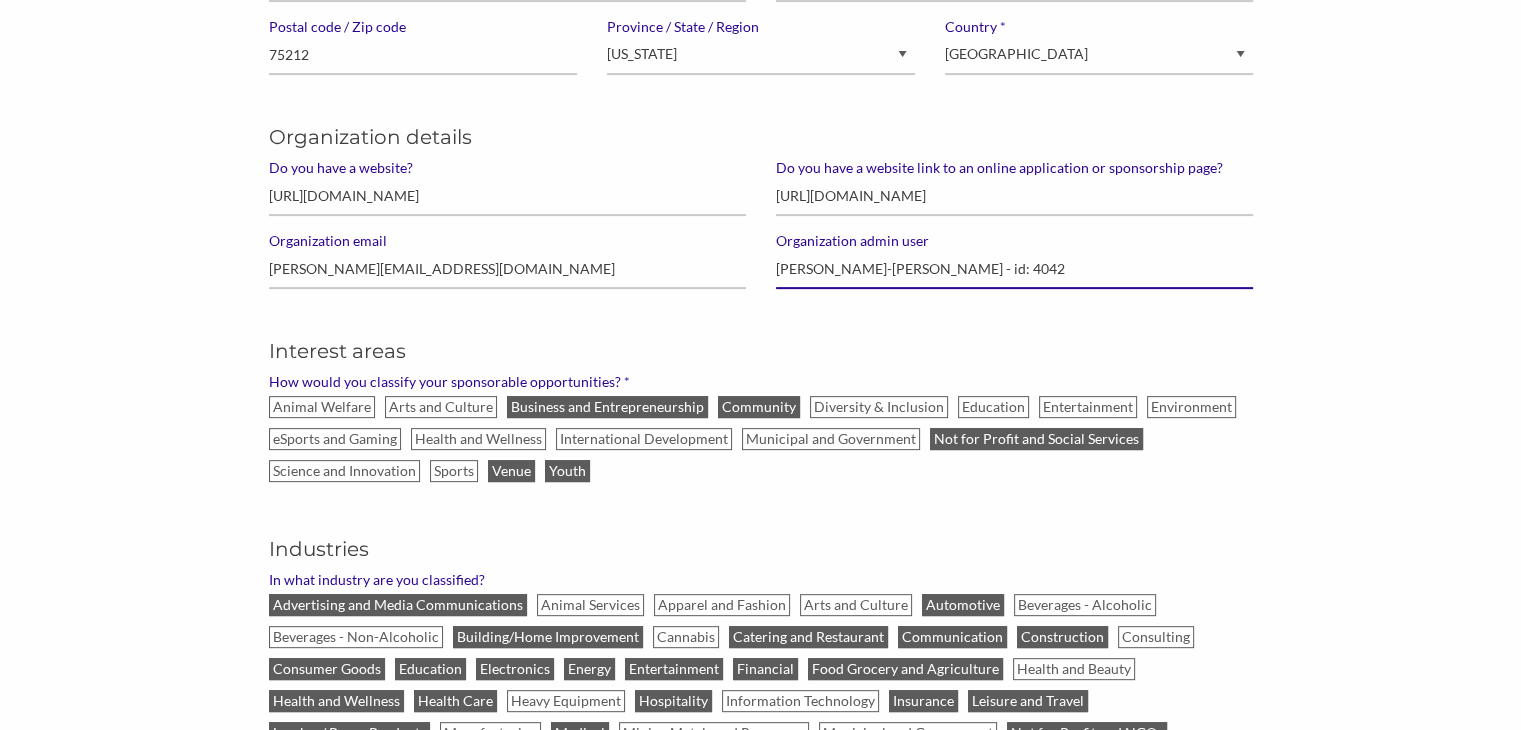 type on "Sherry Gray-James - id: 4042" 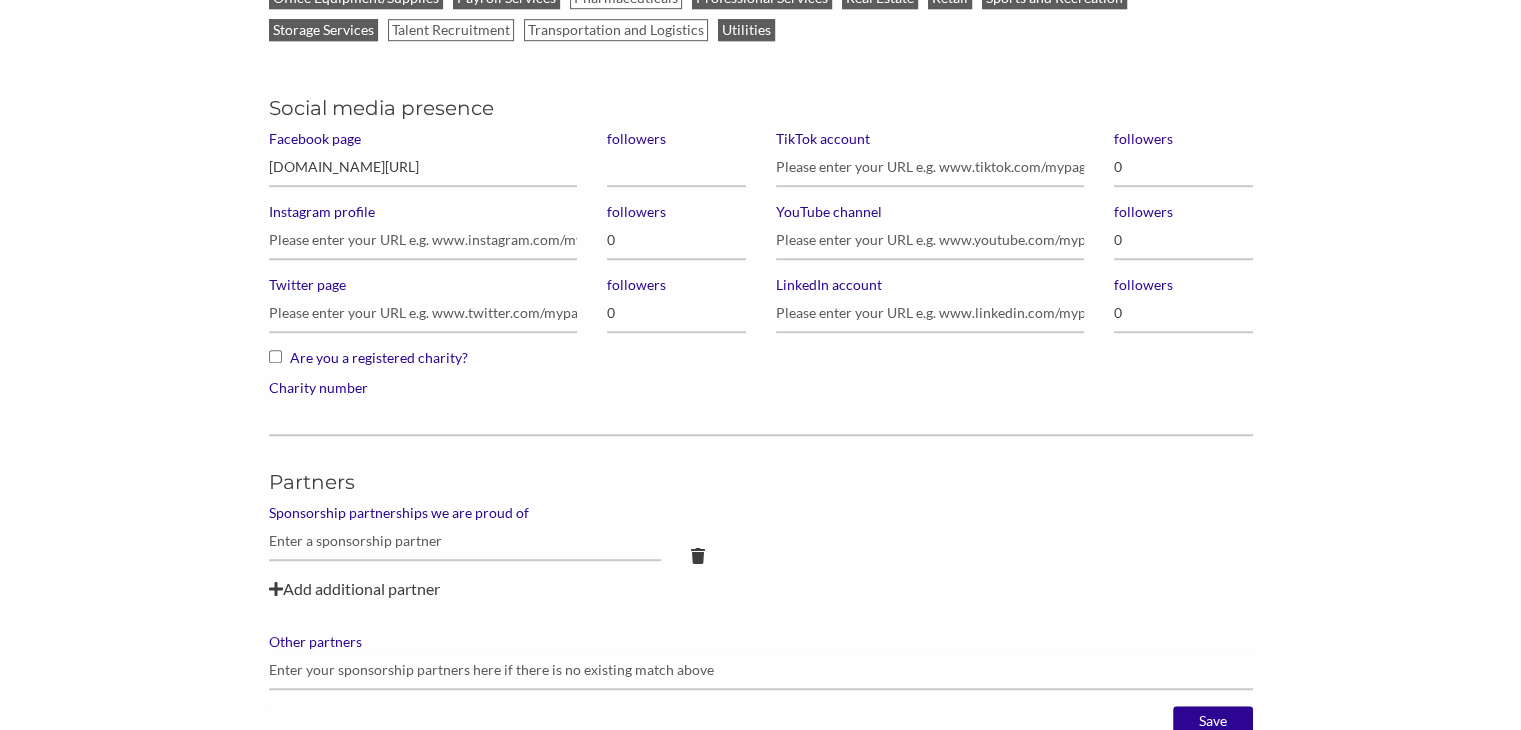 scroll, scrollTop: 1510, scrollLeft: 0, axis: vertical 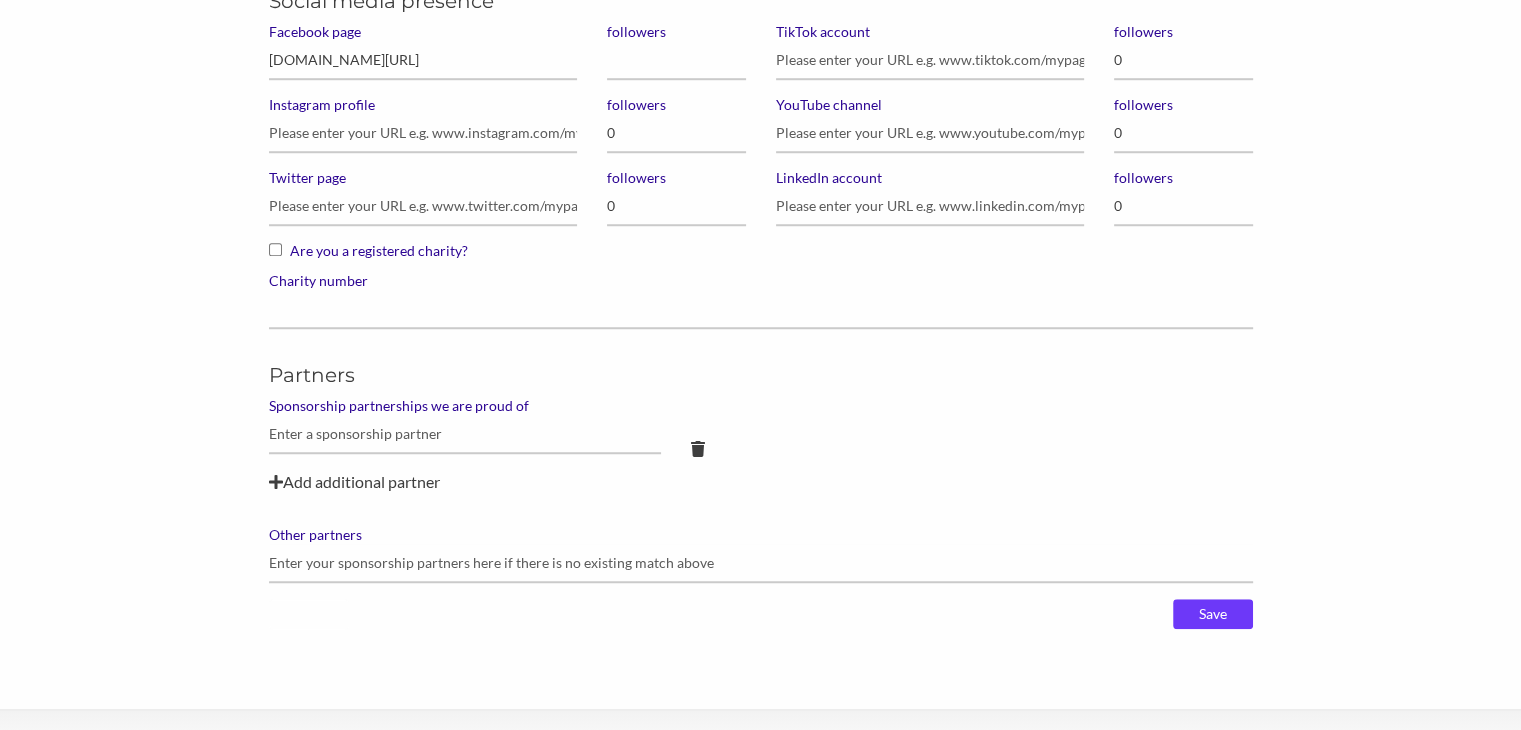 click on "Save" at bounding box center (1213, 614) 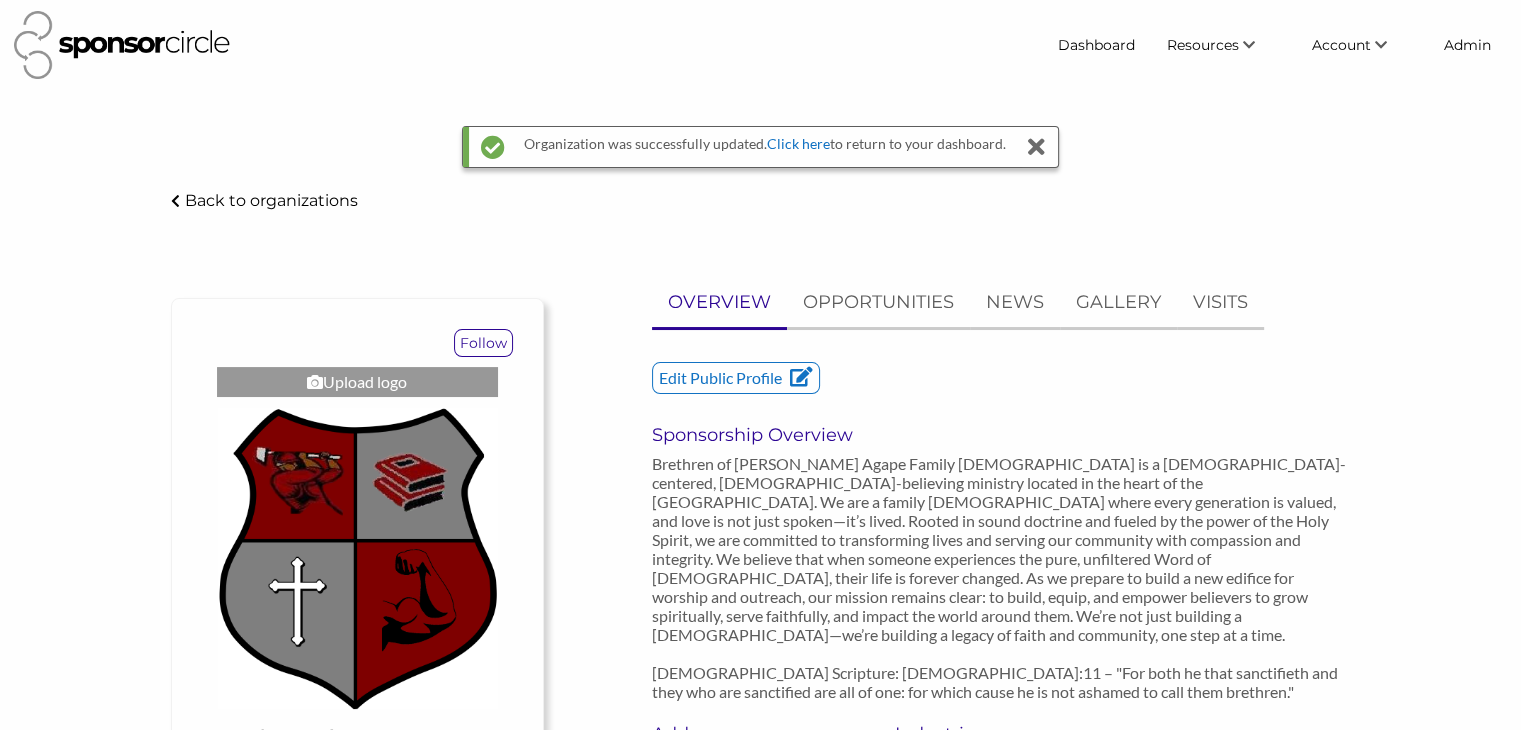 scroll, scrollTop: 0, scrollLeft: 0, axis: both 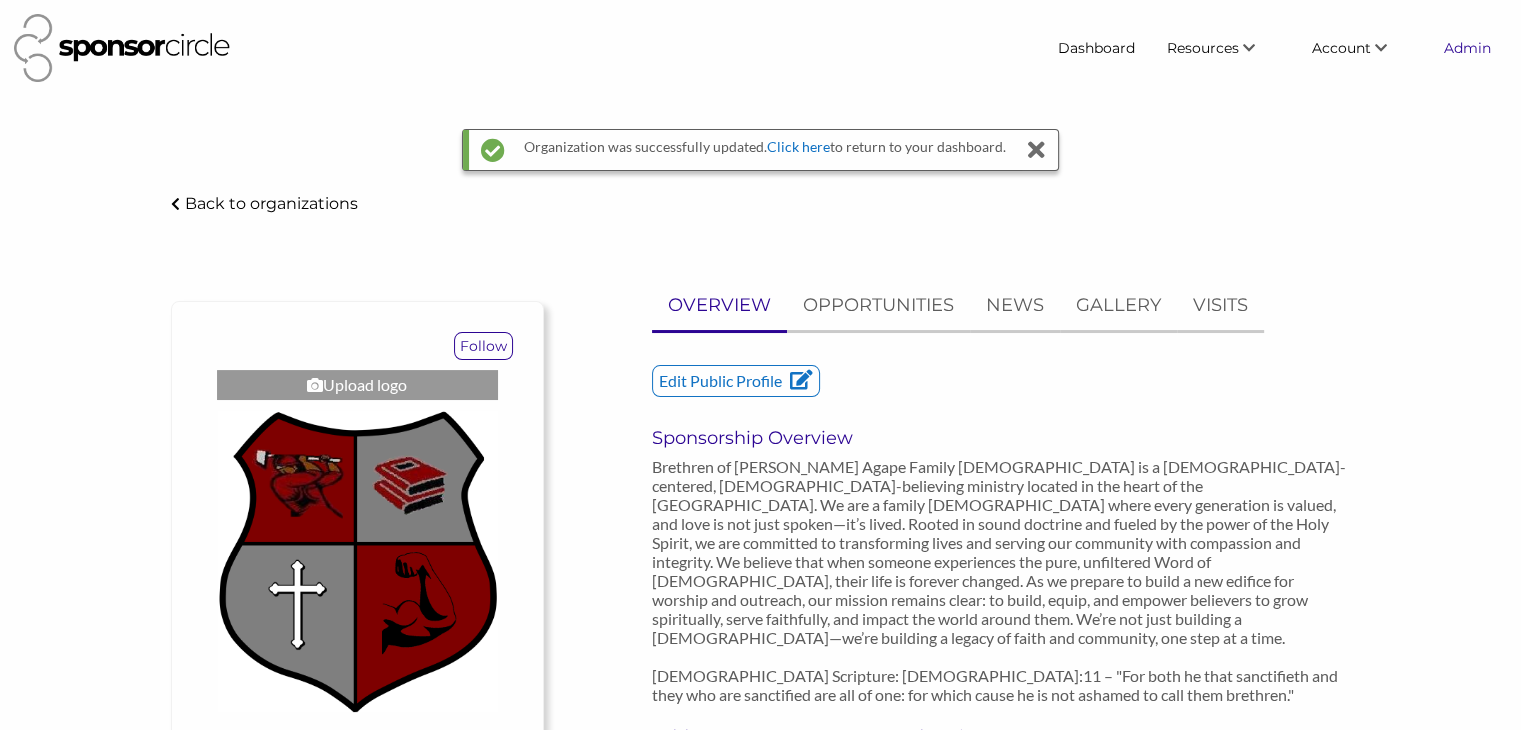 click on "Admin" at bounding box center (1467, 48) 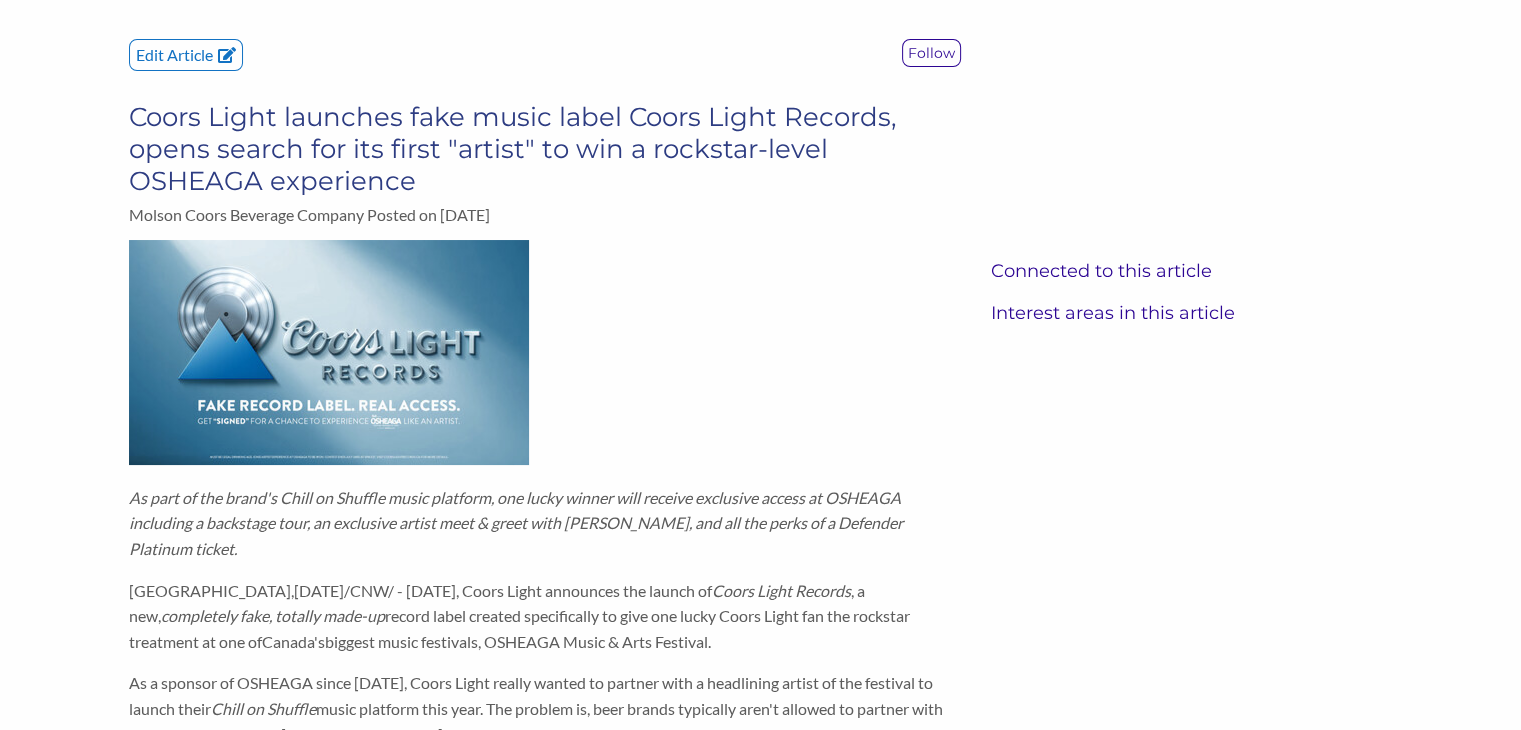 scroll, scrollTop: 0, scrollLeft: 0, axis: both 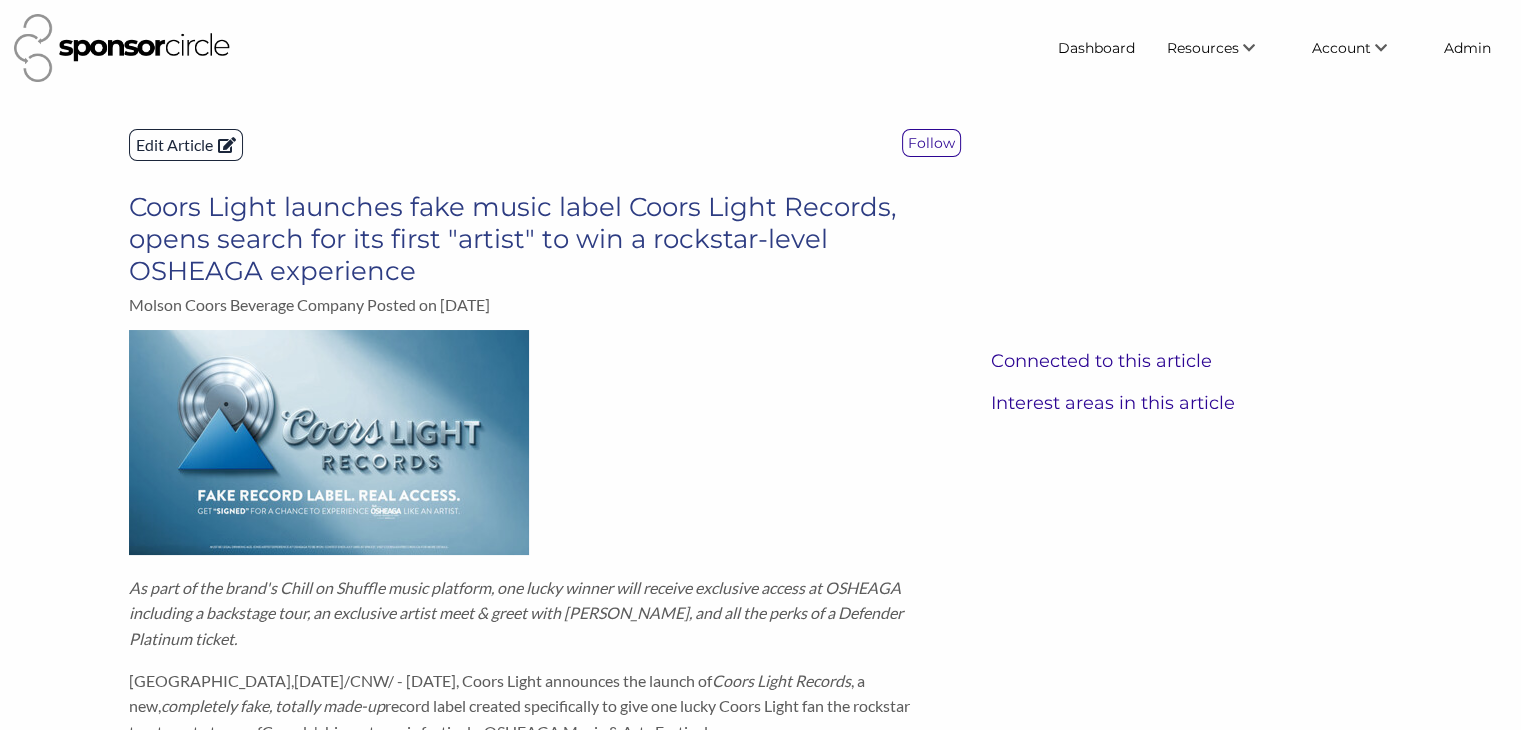 click on "Edit Article" 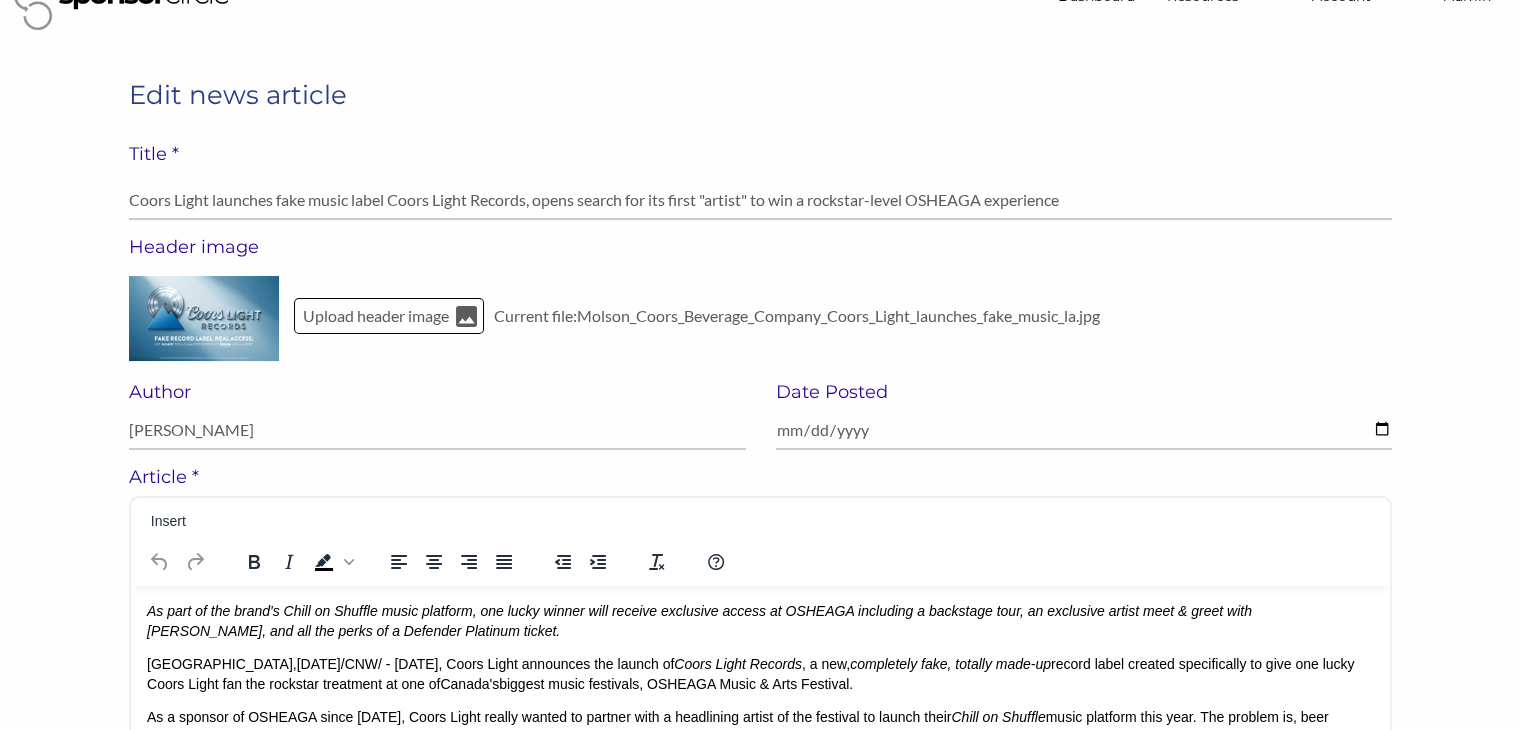 scroll, scrollTop: 94, scrollLeft: 0, axis: vertical 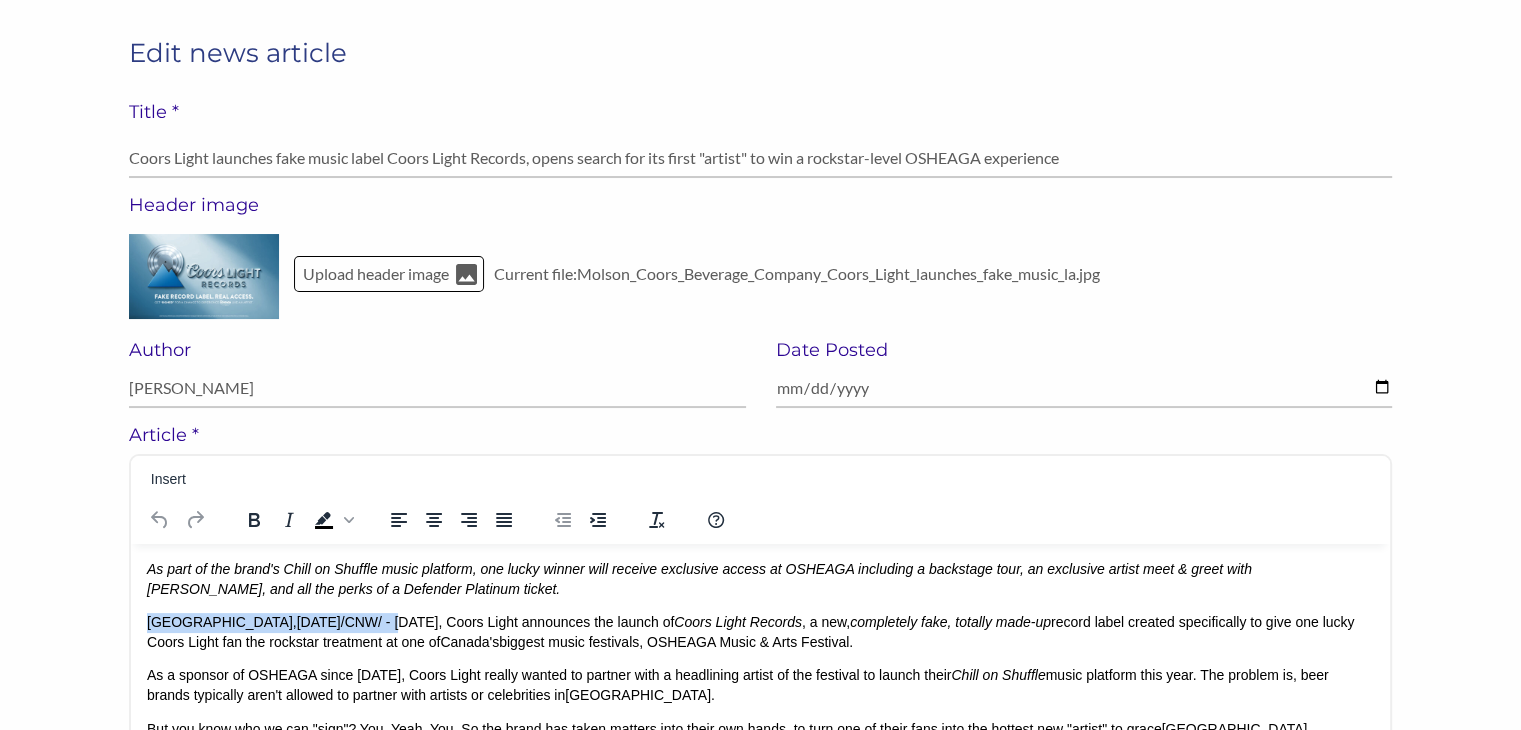 drag, startPoint x: 367, startPoint y: 619, endPoint x: 144, endPoint y: 618, distance: 223.00224 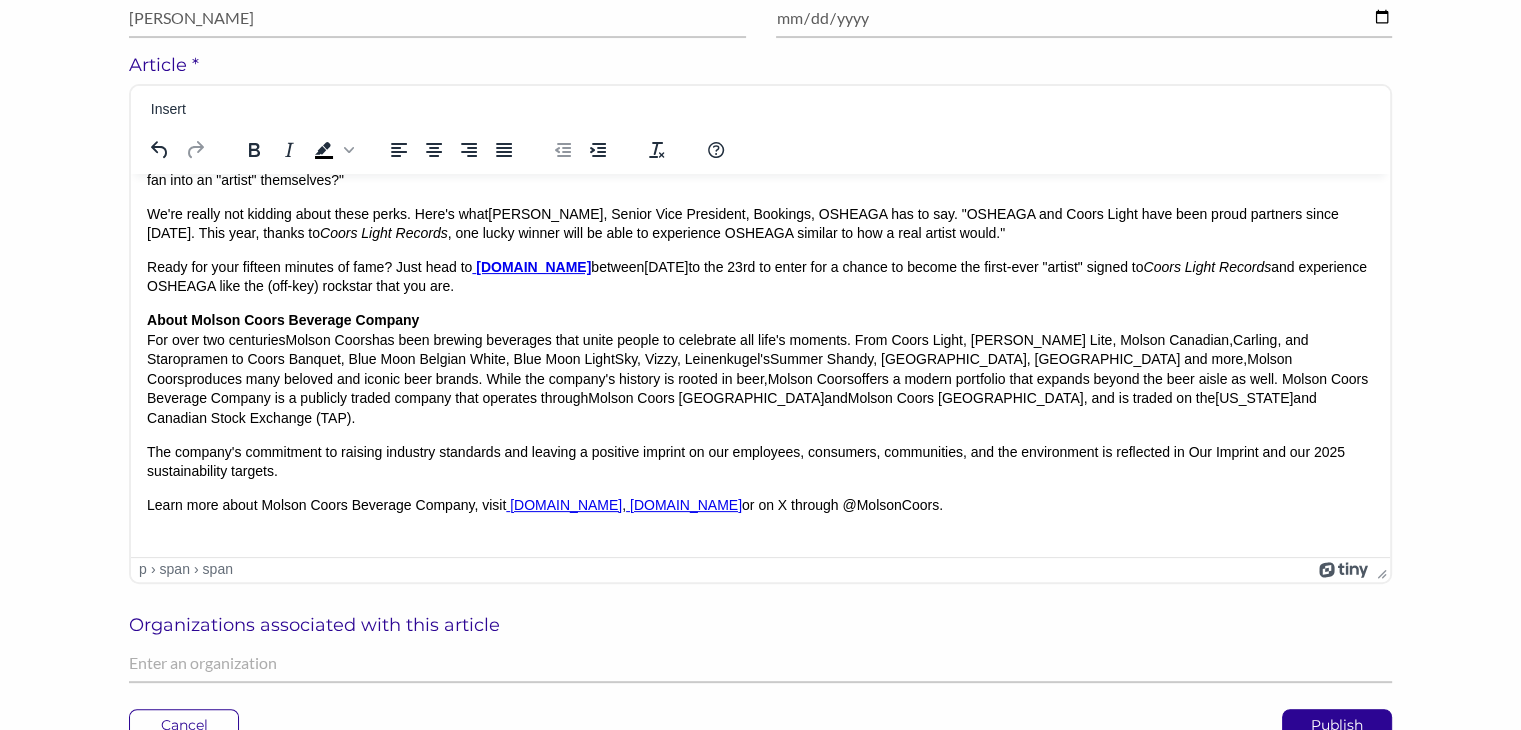 scroll, scrollTop: 599, scrollLeft: 0, axis: vertical 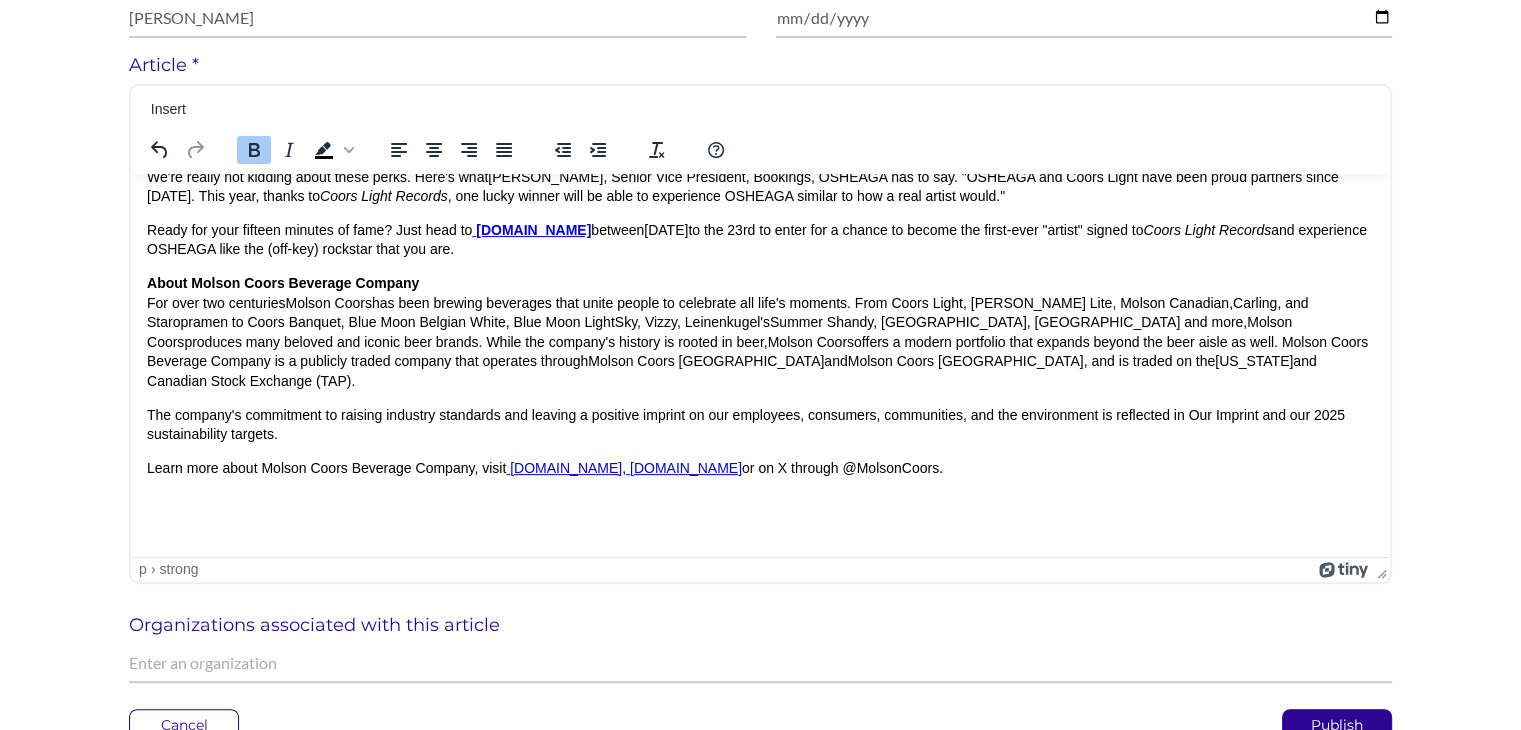 drag, startPoint x: 1013, startPoint y: 444, endPoint x: 145, endPoint y: 284, distance: 882.62335 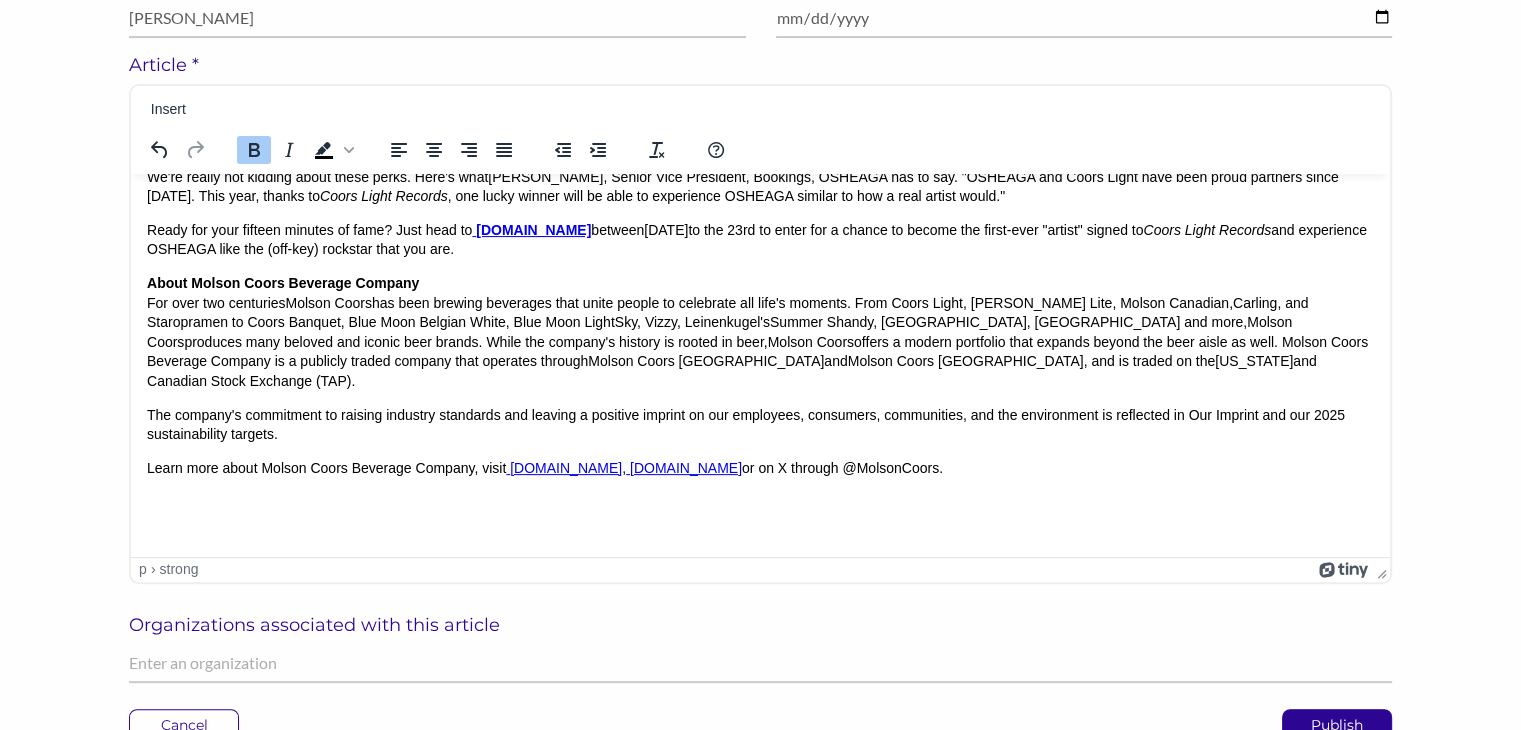click on "As part of the brand's Chill on Shuffle music platform, one lucky winner will receive exclusive access at OSHEAGA including a backstage tour, an exclusive artist meet & greet with [PERSON_NAME], and all the perks of a Defender Platinum ticket. ﻿ [DATE], Coors Light announces the launch of  Coors Light Records , a new,  completely fake, totally made-up  record label created specifically to give one lucky Coors Light fan the rockstar treatment at one of  Canada's  biggest music festivals, OSHEAGA Music & Arts Festival.   As a sponsor of OSHEAGA since [DATE], Coors Light really wanted to partner with a headlining artist of the festival to launch their  Chill on Shuffle  music platform this year. The problem is, beer brands typically aren't allowed to partner with artists or celebrities in  [GEOGRAPHIC_DATA] . But you know who we can "sign"? You. Yeah. You. So the brand has taken matters into their own hands, to turn one of their fans into the hottest new "artist" to grace  Parc [PERSON_NAME] "Signing" an "artist contract" with" at bounding box center [760, 218] 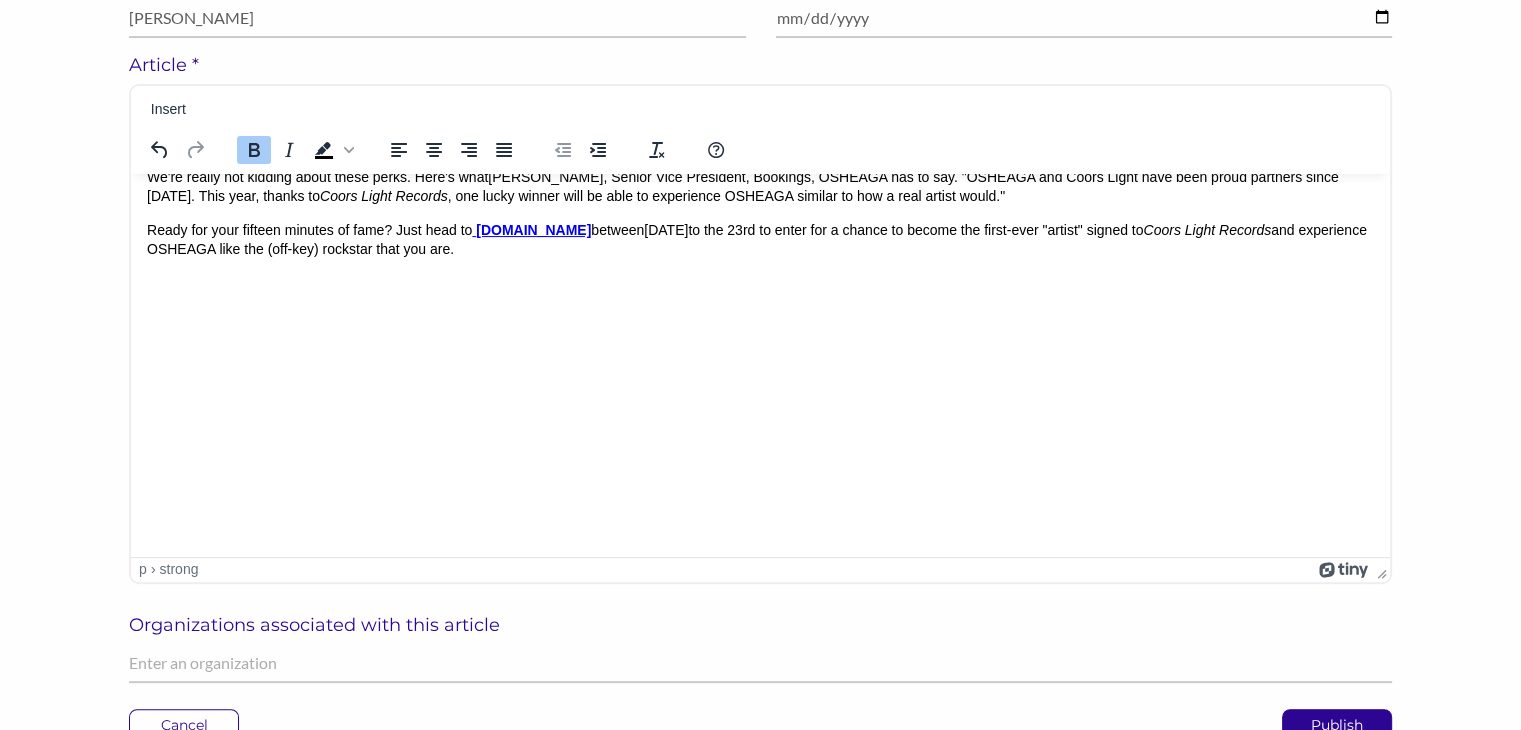 scroll, scrollTop: 718, scrollLeft: 0, axis: vertical 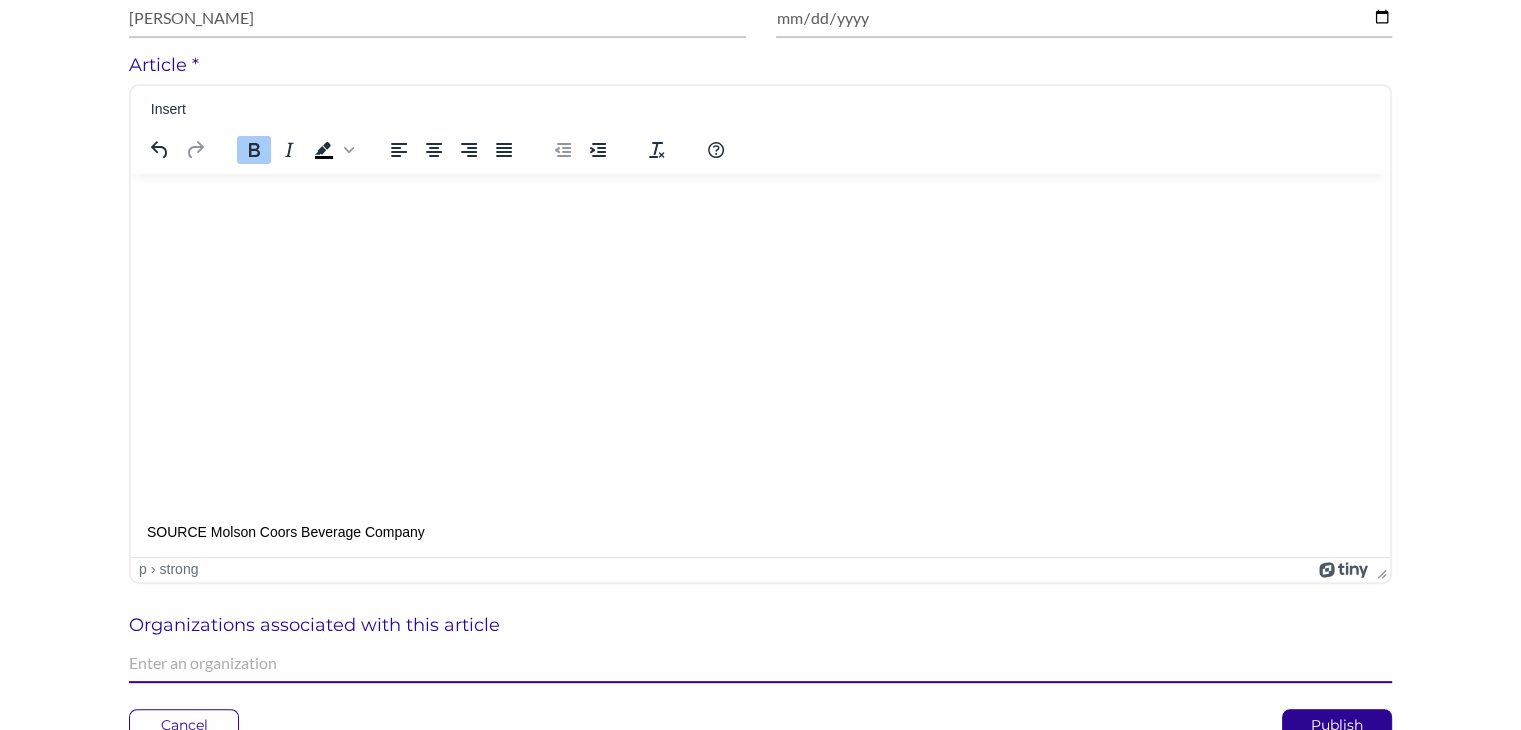 click at bounding box center [760, 663] 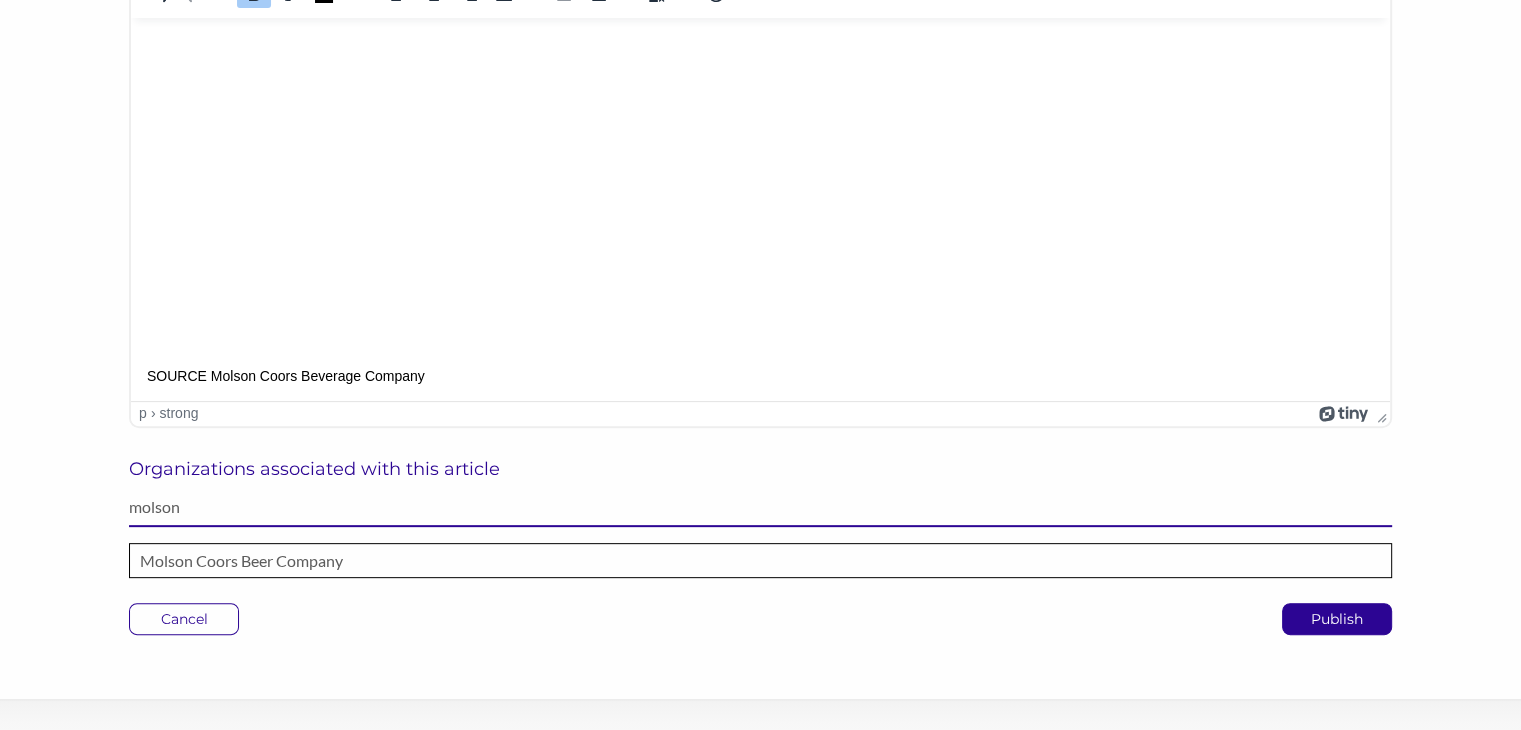 scroll, scrollTop: 620, scrollLeft: 0, axis: vertical 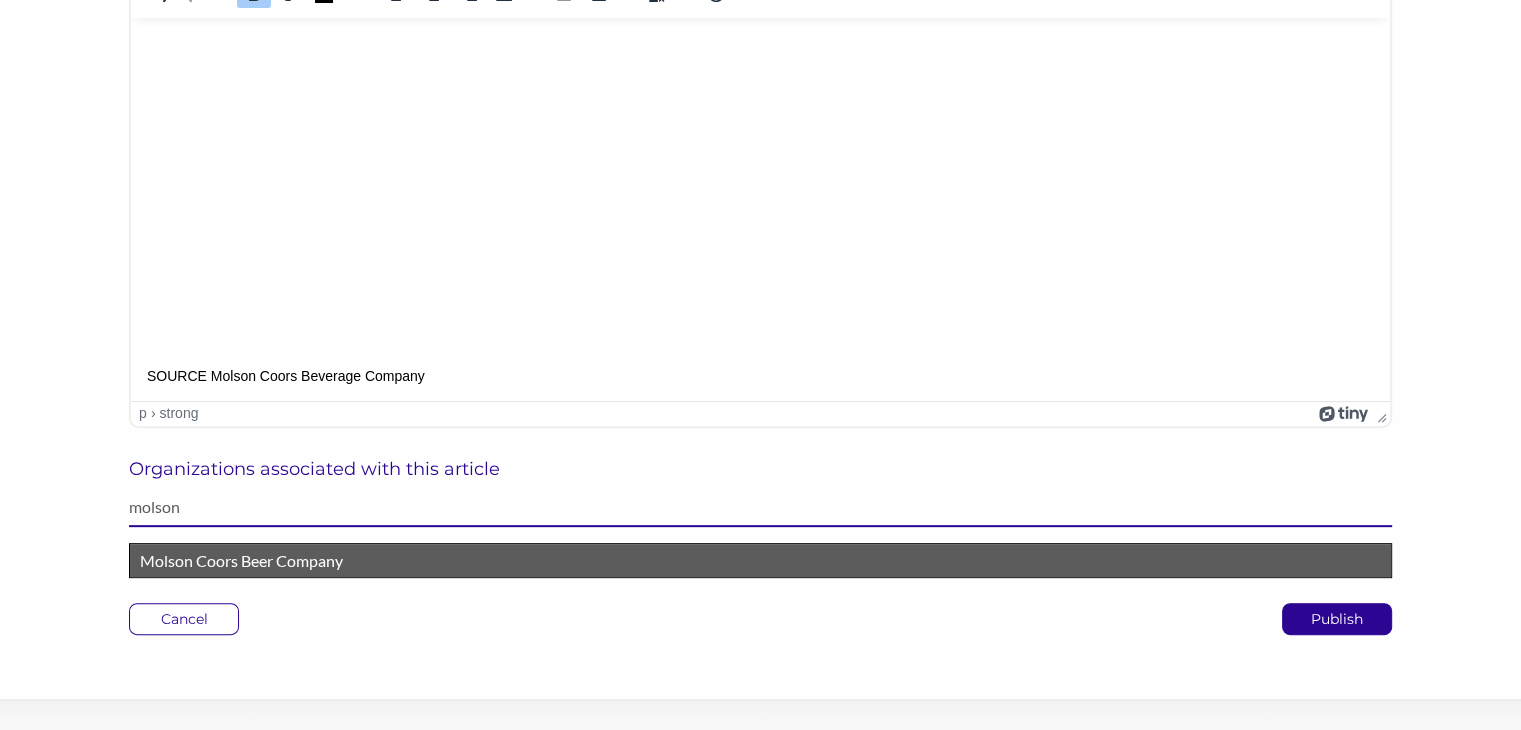 type on "molson" 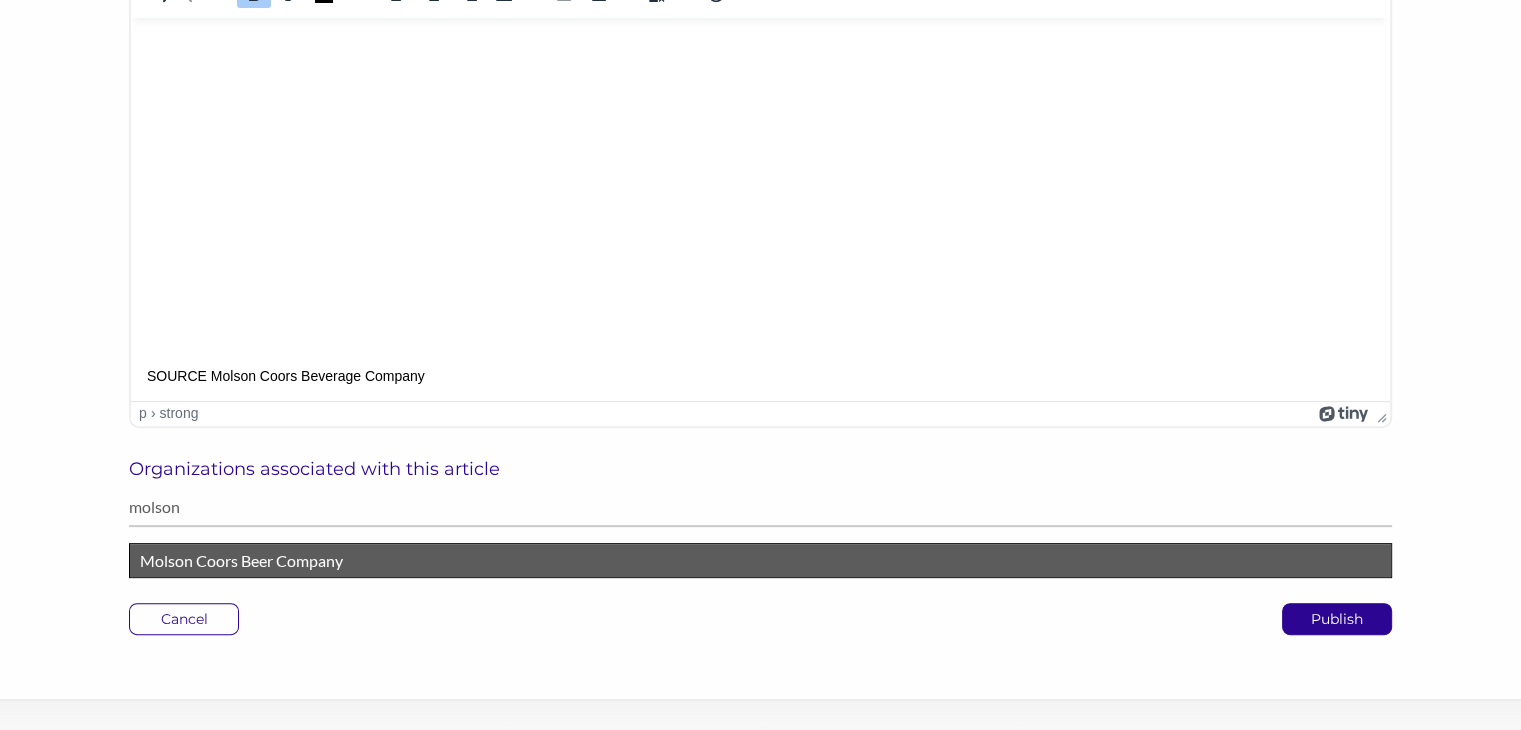click on "Molson Coors Beer Company" at bounding box center (760, 561) 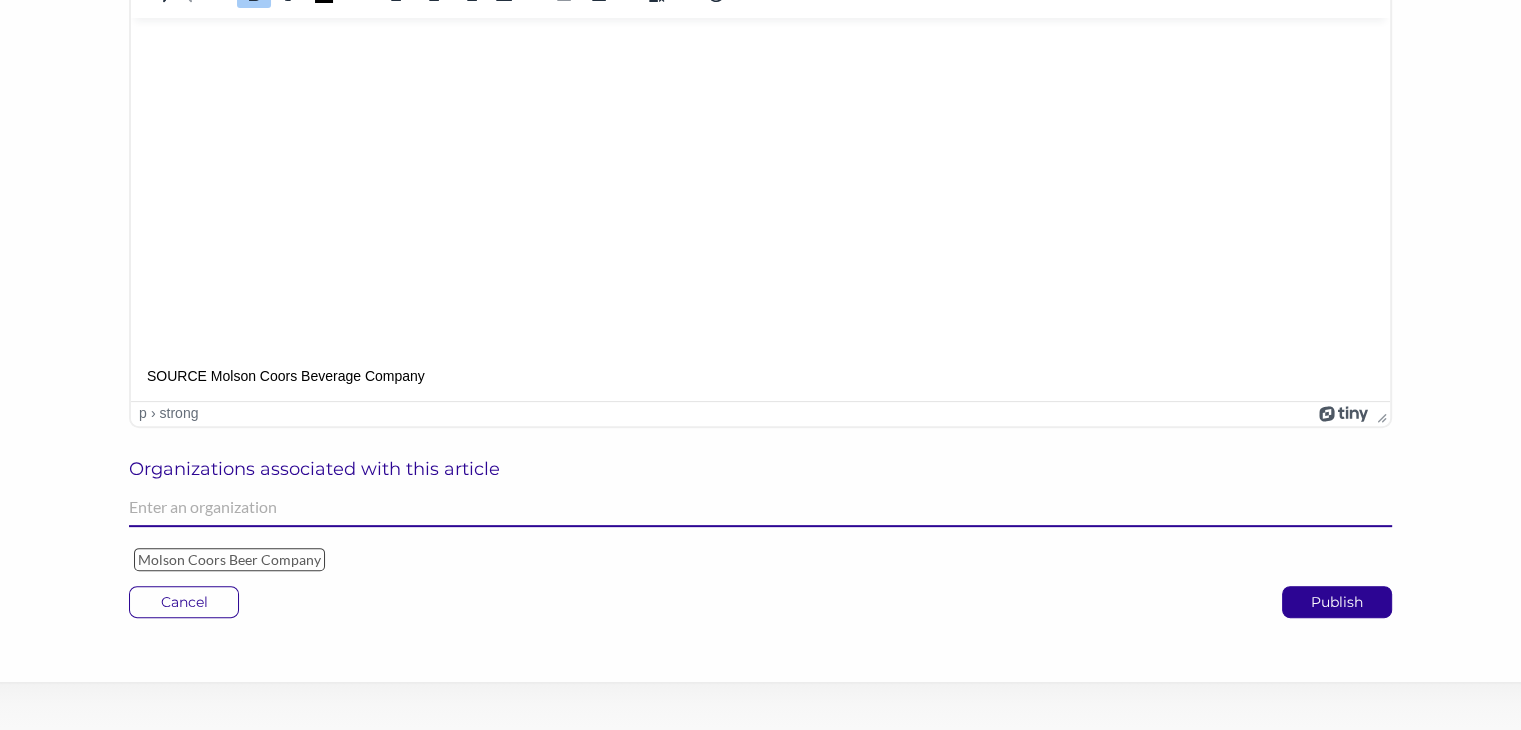 click at bounding box center [760, 507] 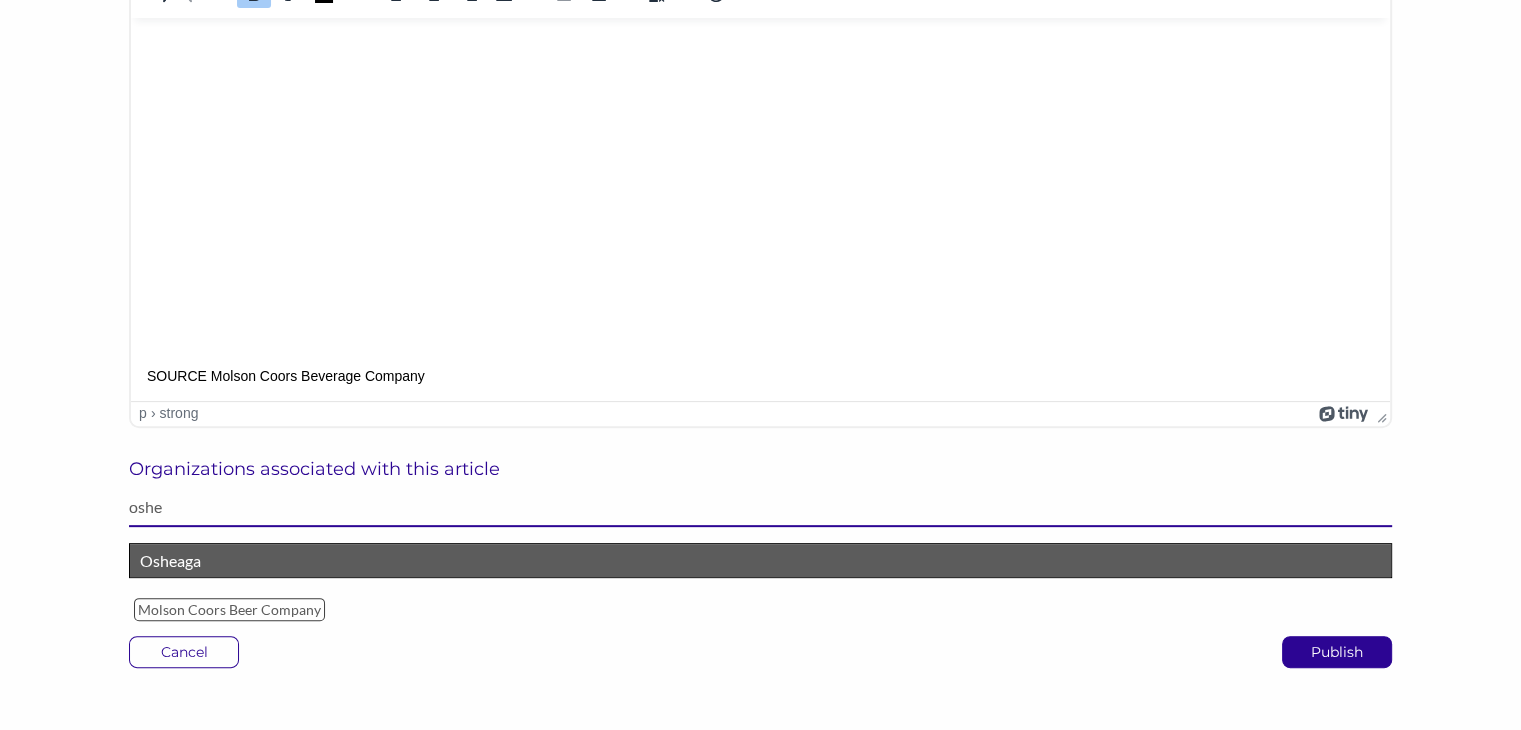 type on "oshe" 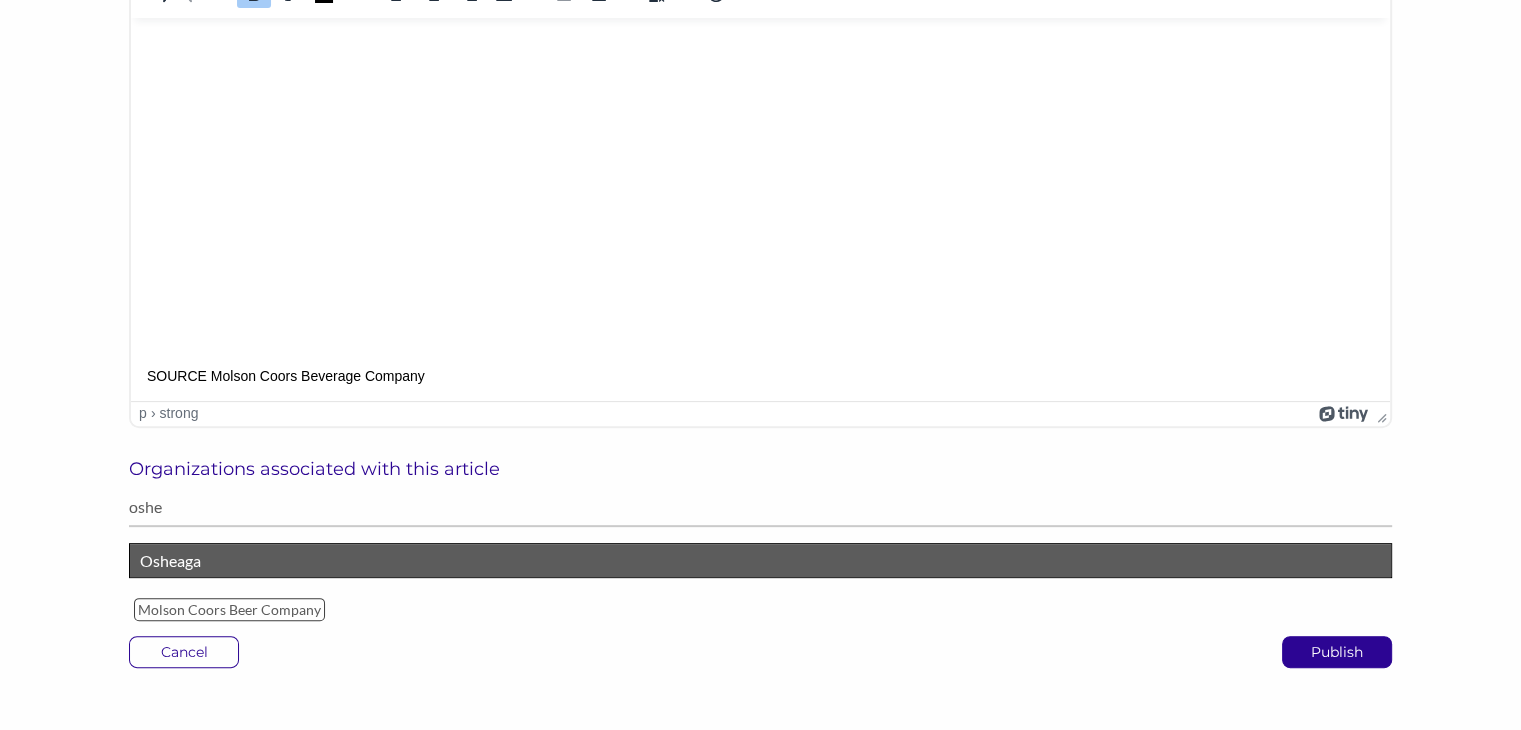 click on "Osheaga" at bounding box center [760, 561] 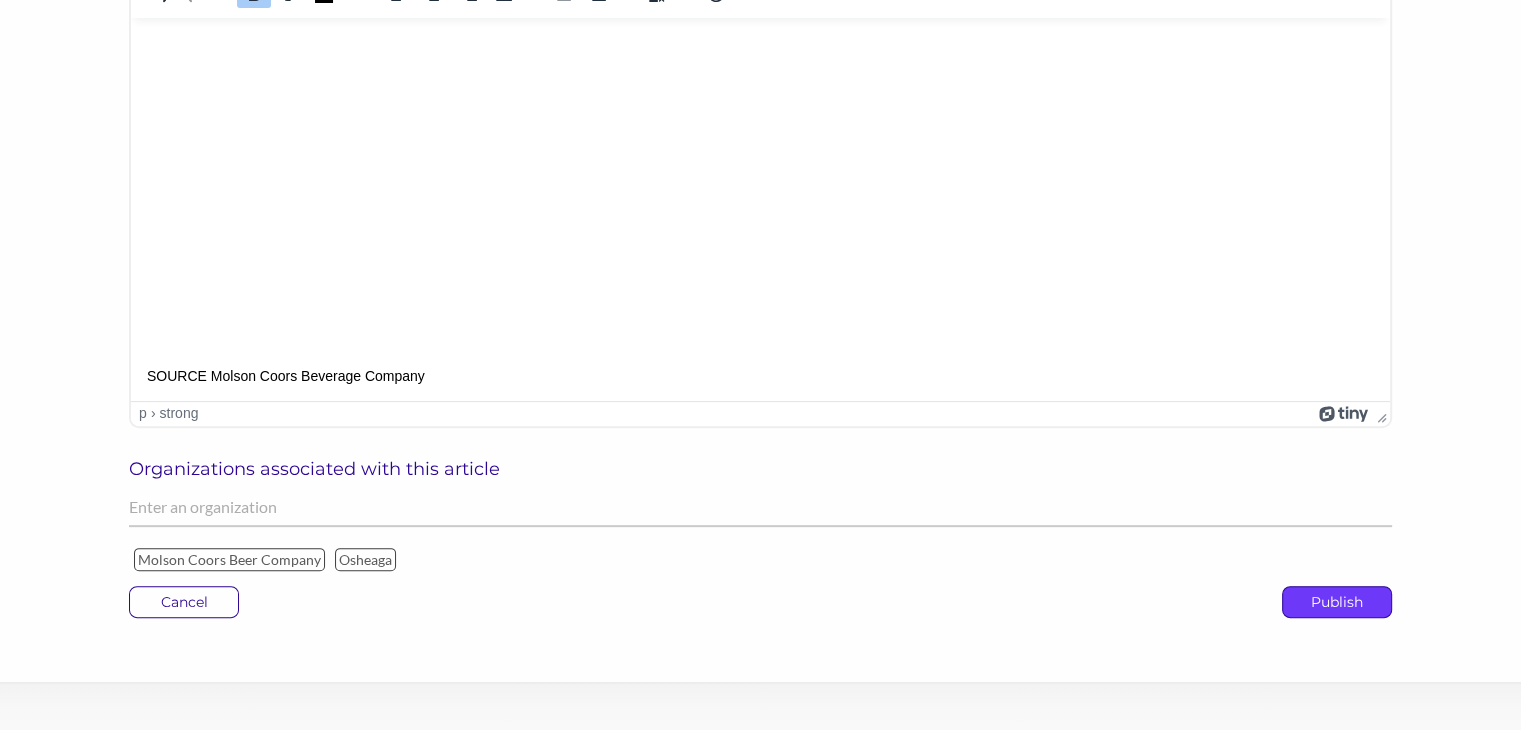 click on "Publish" 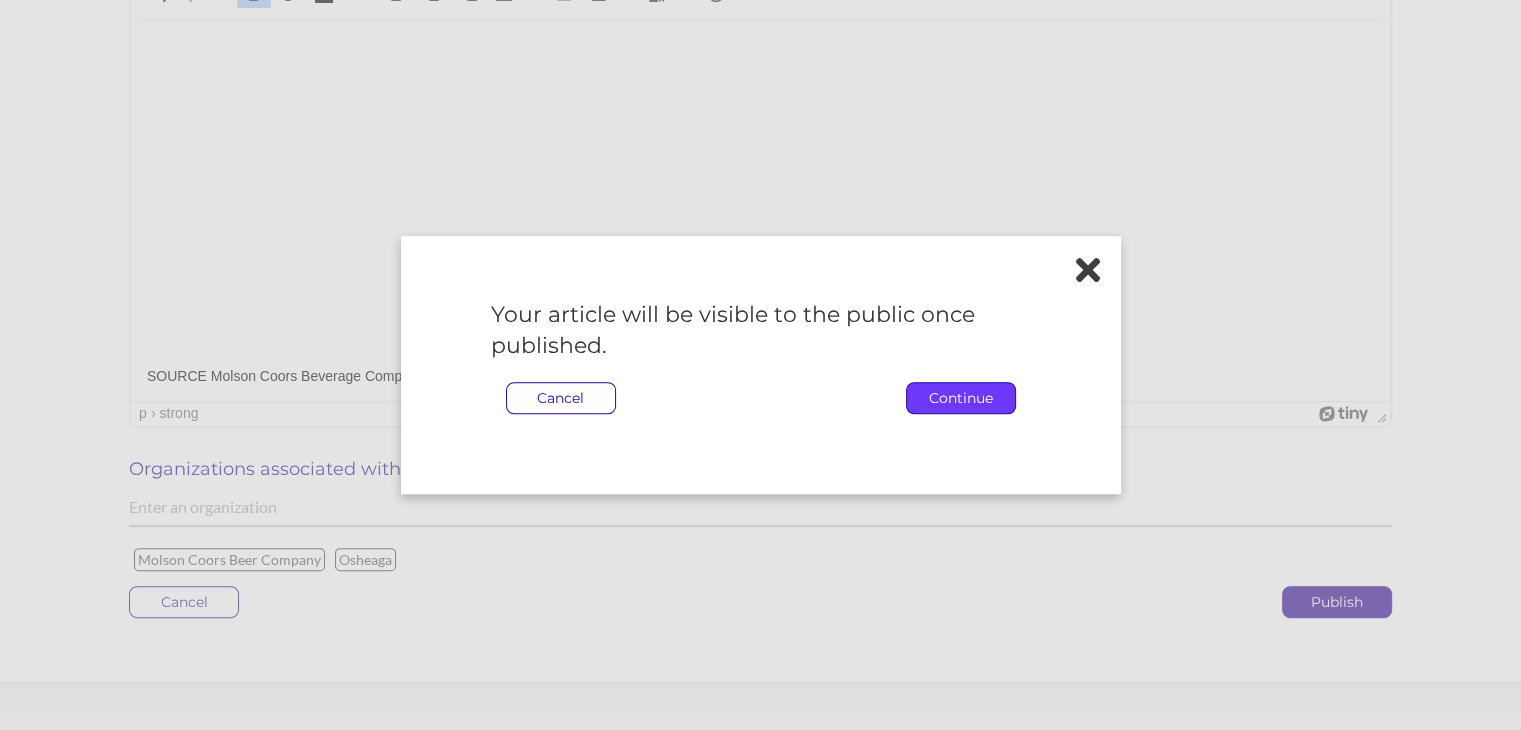 click on "Continue" at bounding box center (961, 398) 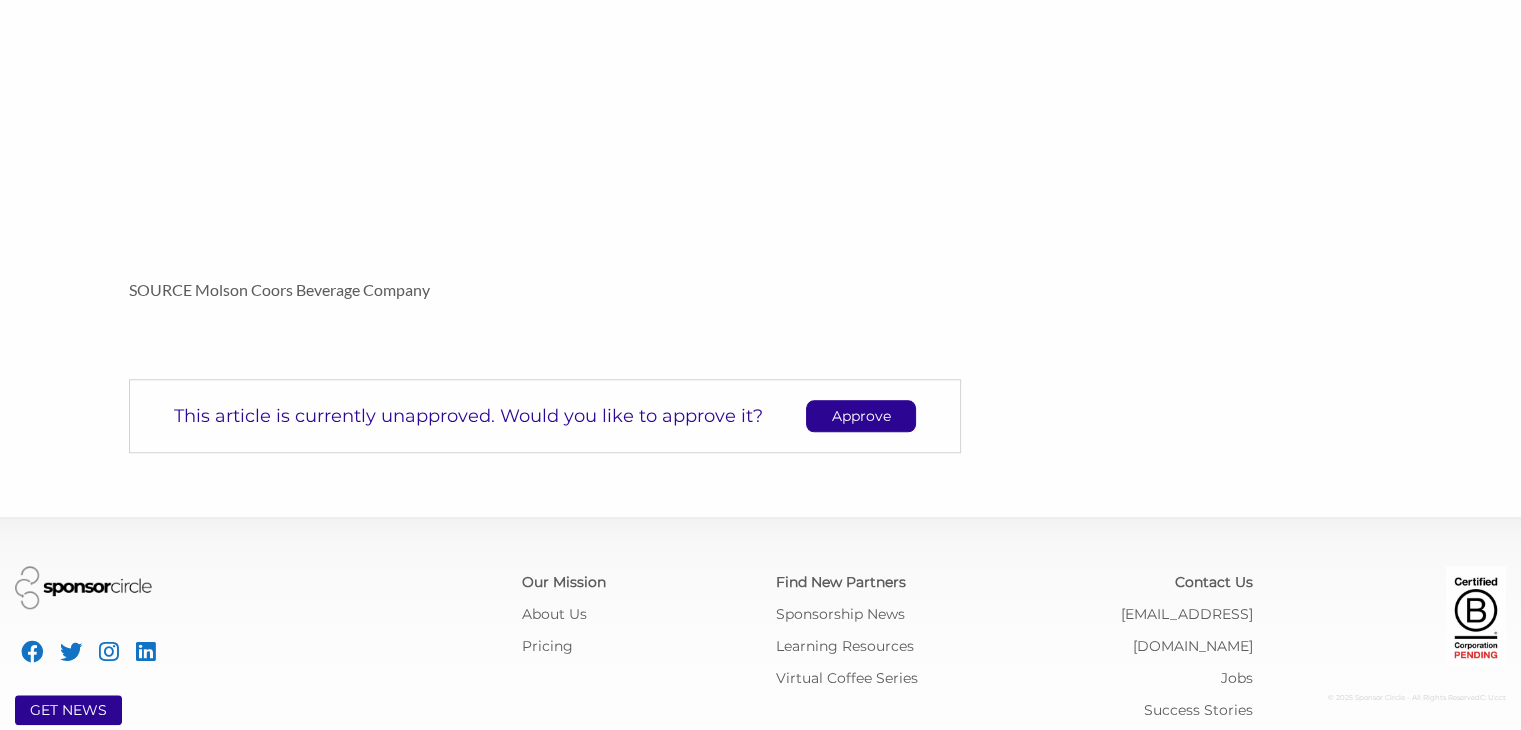 scroll, scrollTop: 1815, scrollLeft: 0, axis: vertical 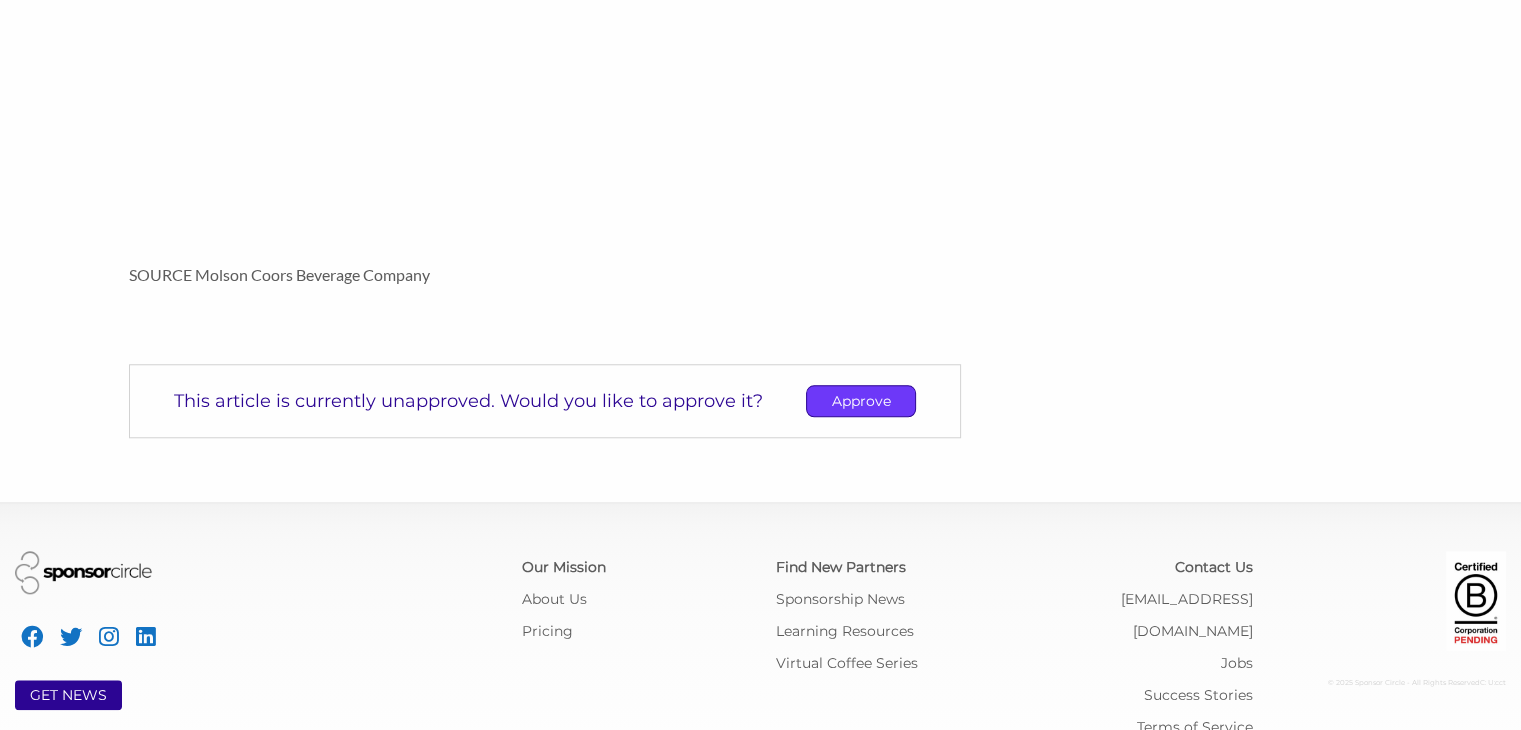 click on "Approve" 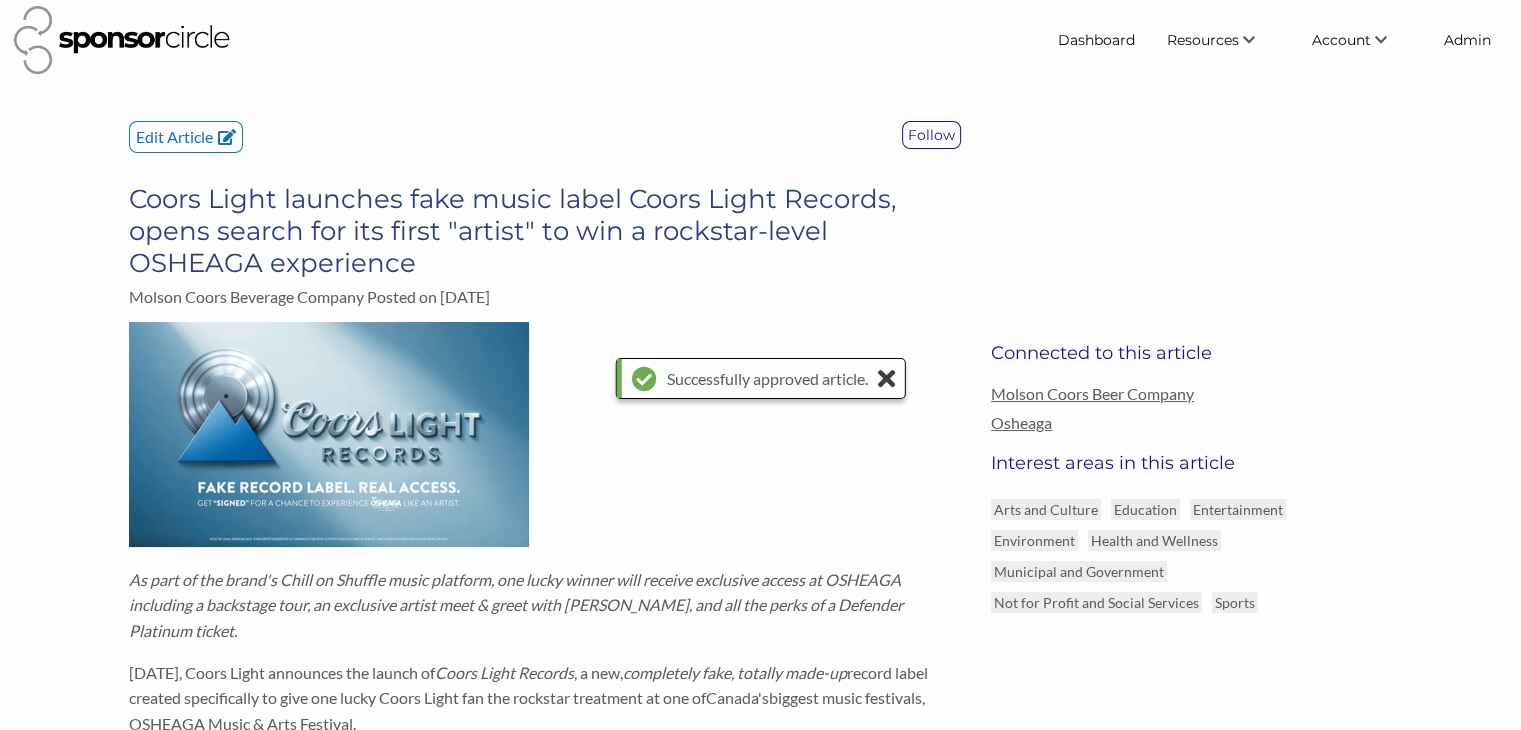scroll, scrollTop: 0, scrollLeft: 0, axis: both 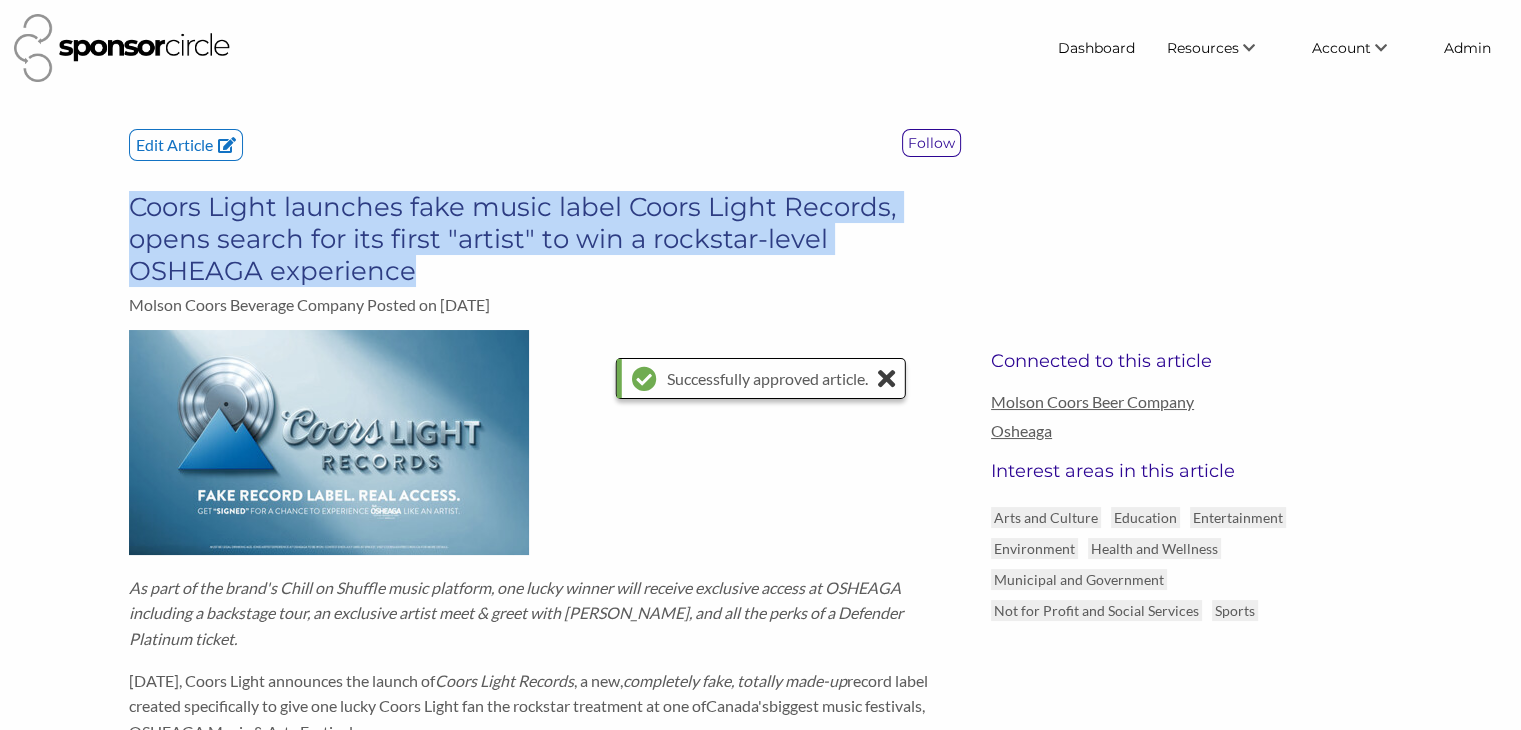 drag, startPoint x: 300, startPoint y: 280, endPoint x: 132, endPoint y: 193, distance: 189.19038 